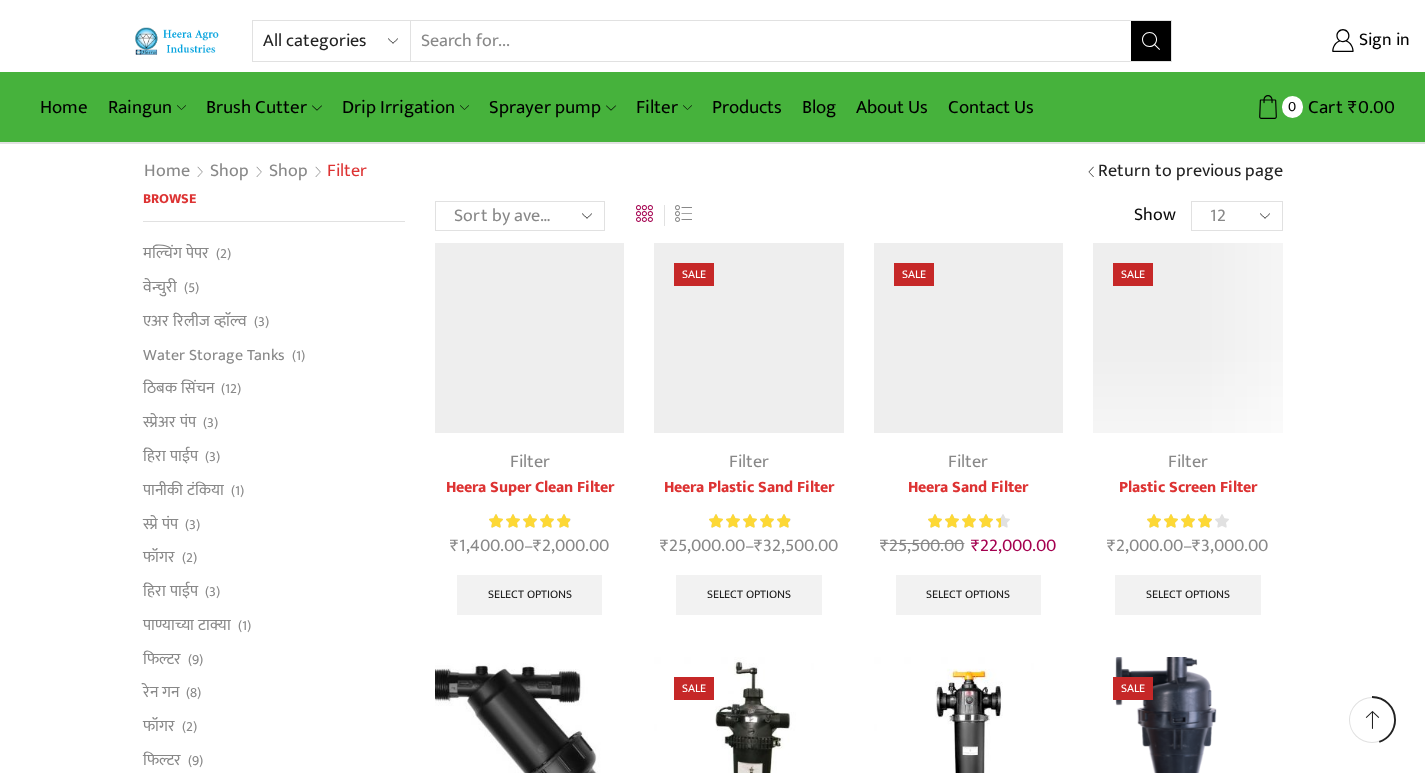 scroll, scrollTop: 700, scrollLeft: 0, axis: vertical 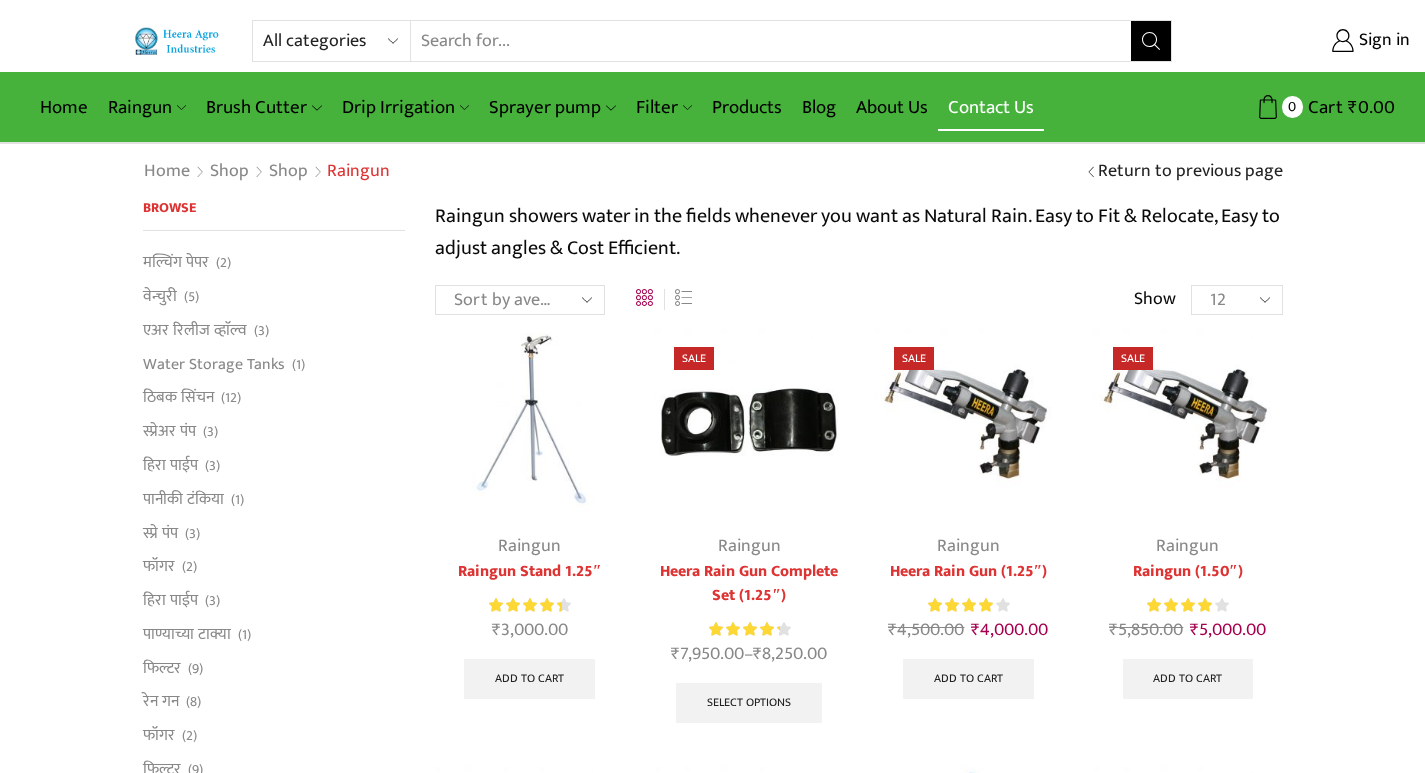click on "Contact Us" at bounding box center (991, 107) 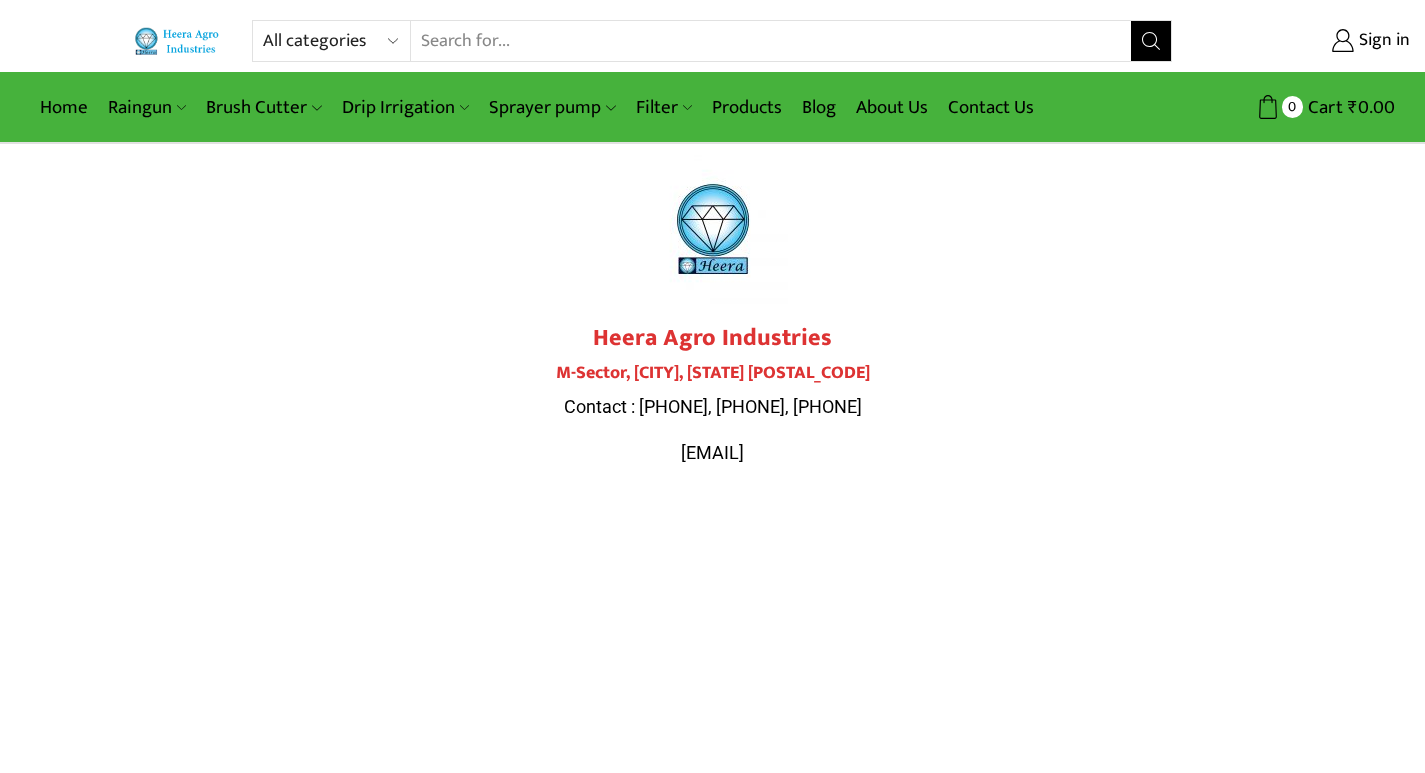 scroll, scrollTop: 0, scrollLeft: 0, axis: both 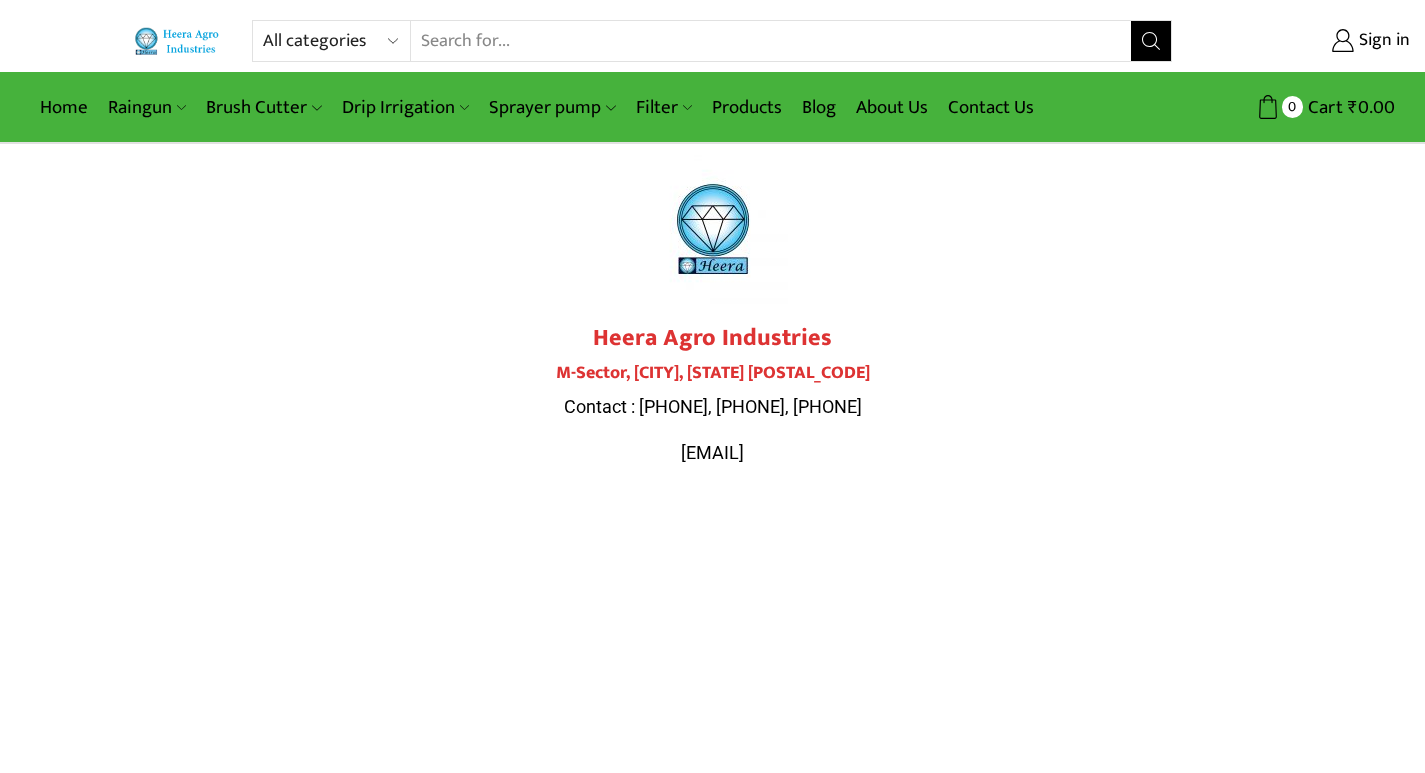 drag, startPoint x: 598, startPoint y: 333, endPoint x: 900, endPoint y: 450, distance: 323.8719 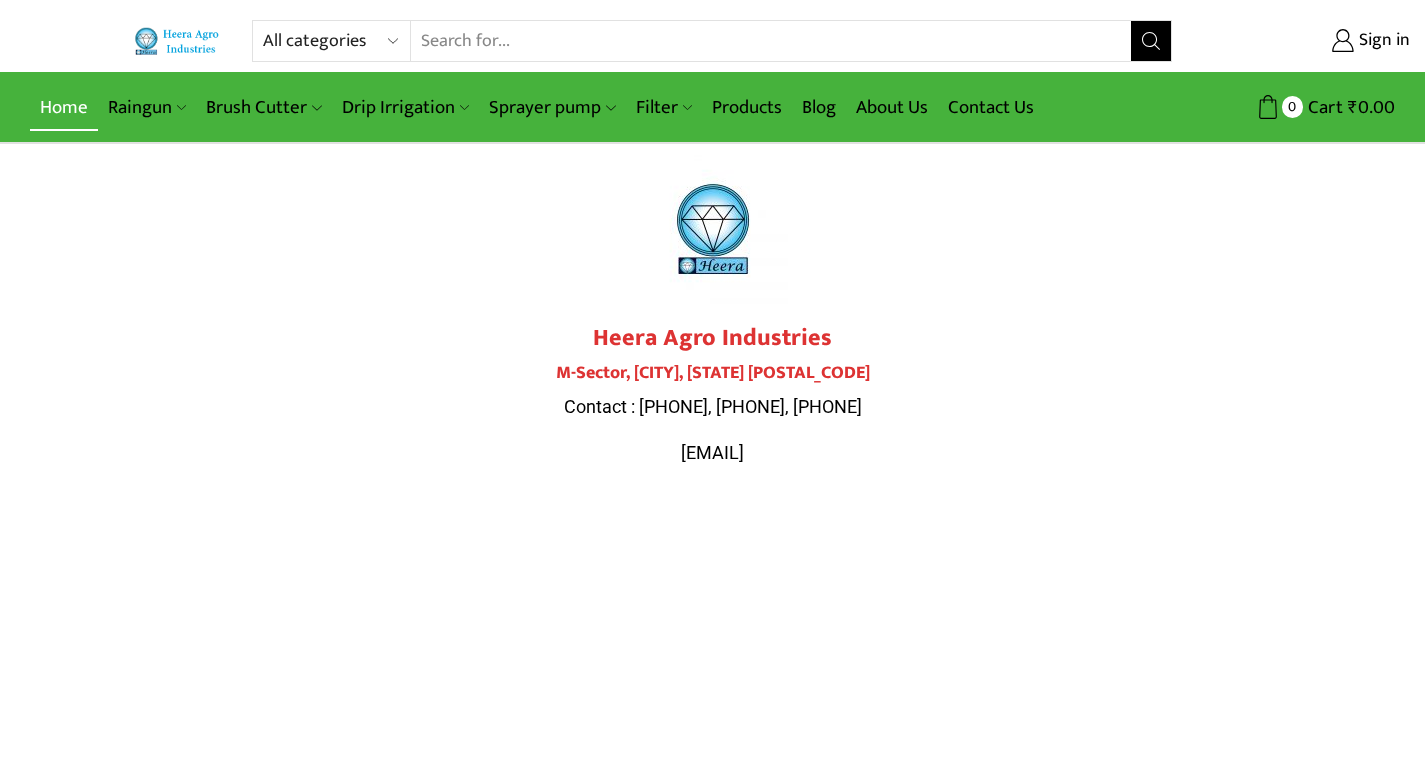 click on "Home" at bounding box center (64, 107) 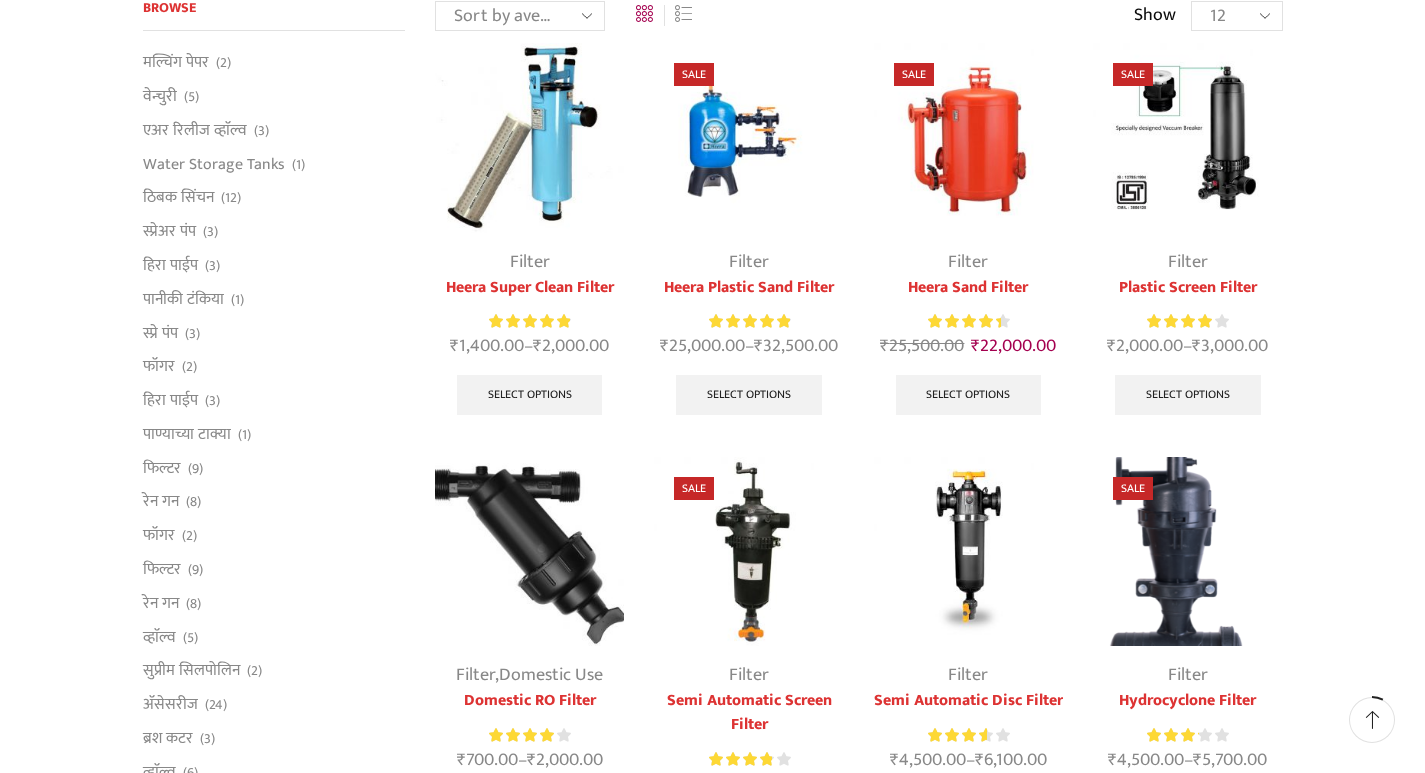 scroll, scrollTop: 0, scrollLeft: 0, axis: both 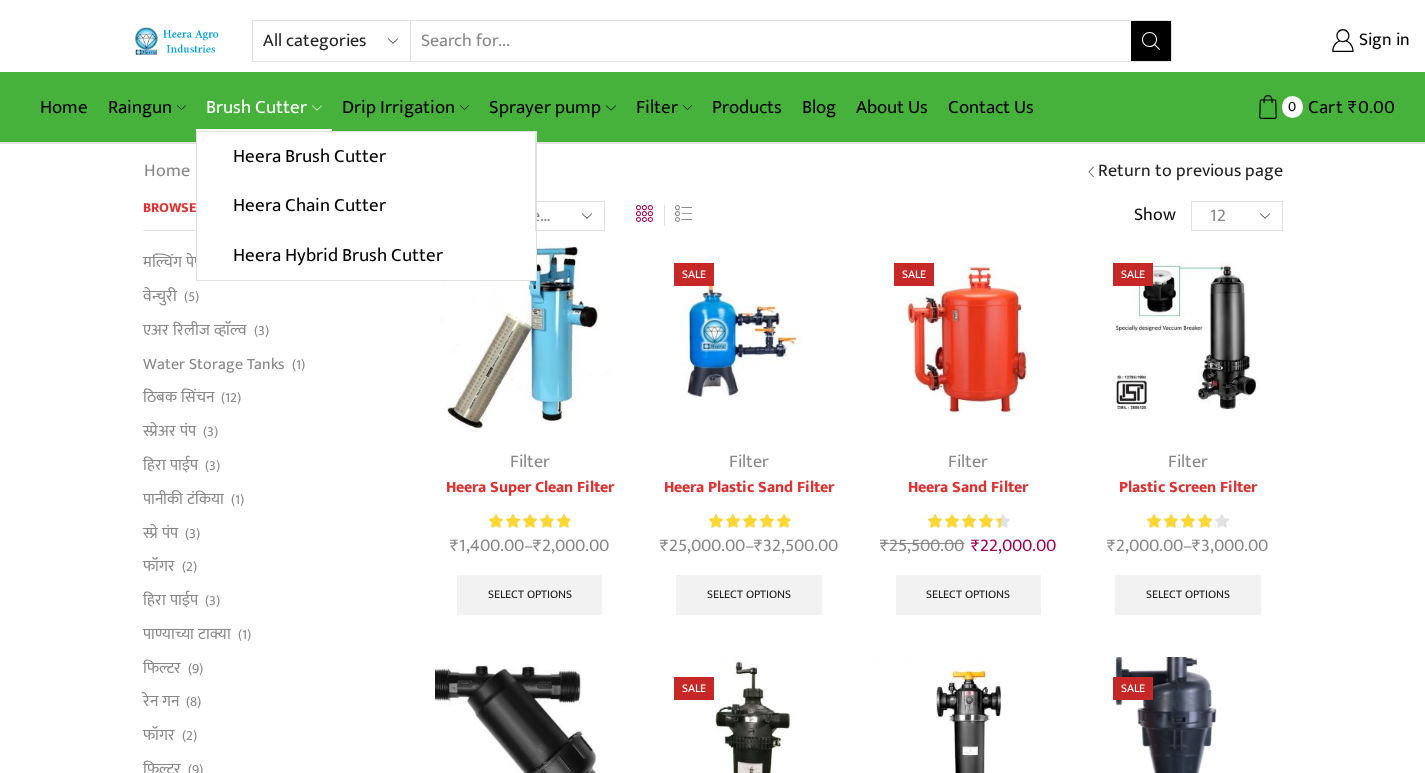 click on "Brush Cutter" at bounding box center [263, 107] 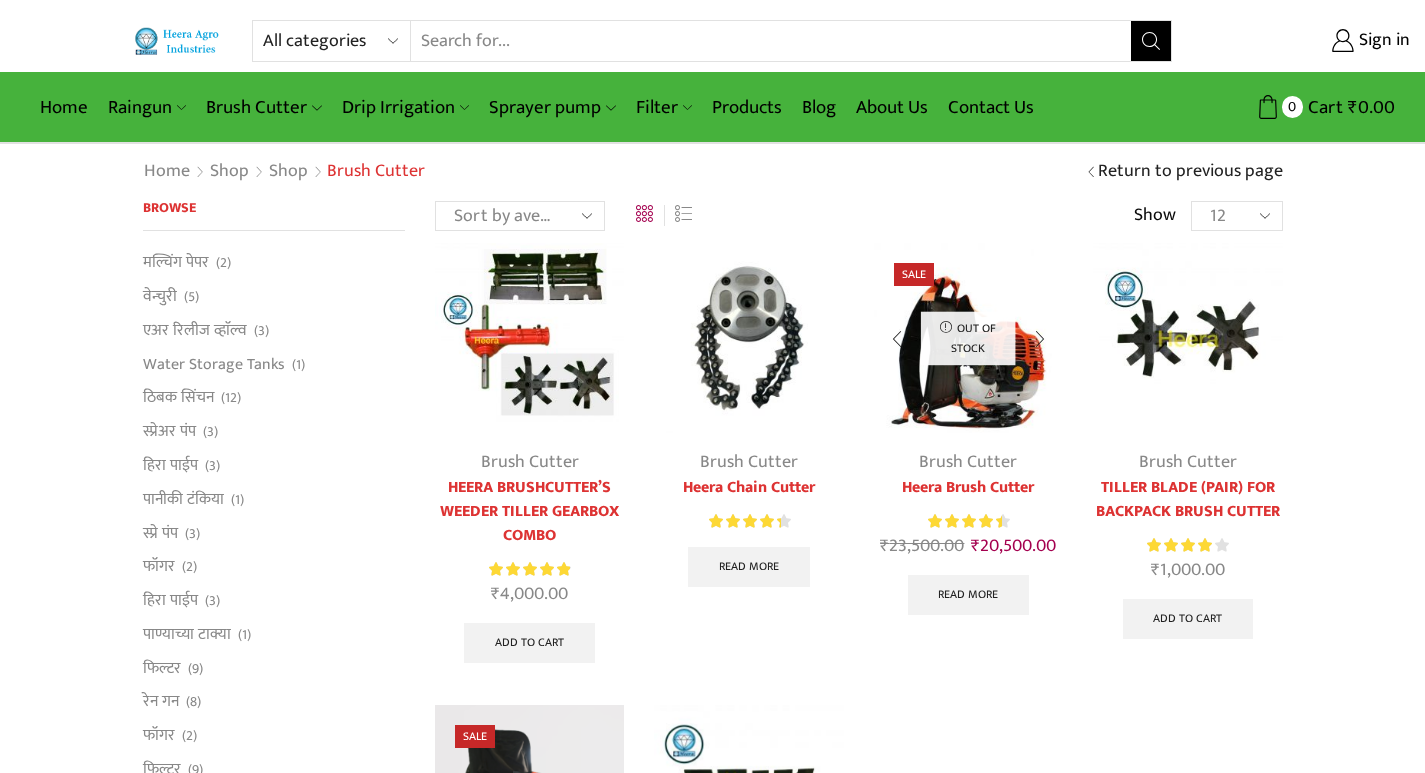 scroll, scrollTop: 0, scrollLeft: 0, axis: both 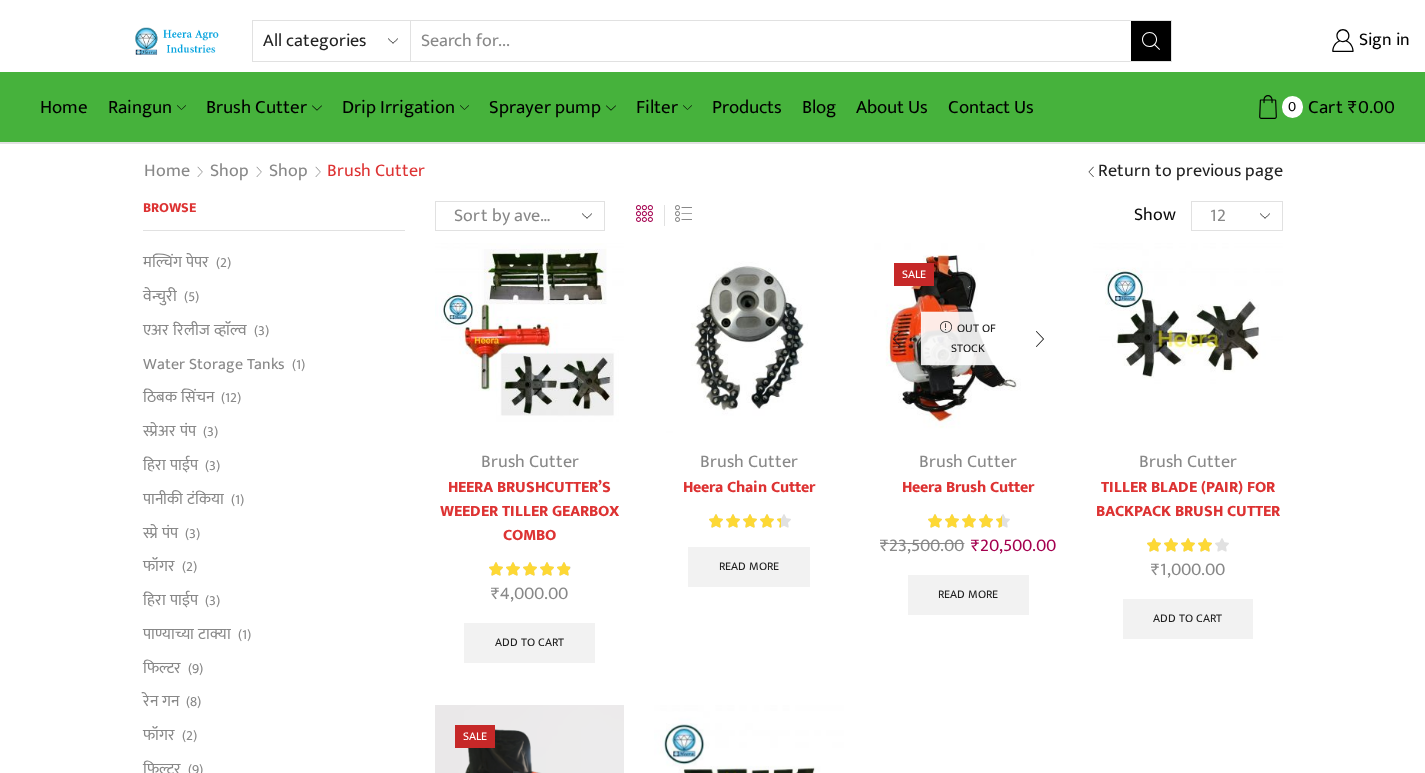 click at bounding box center [1040, 339] 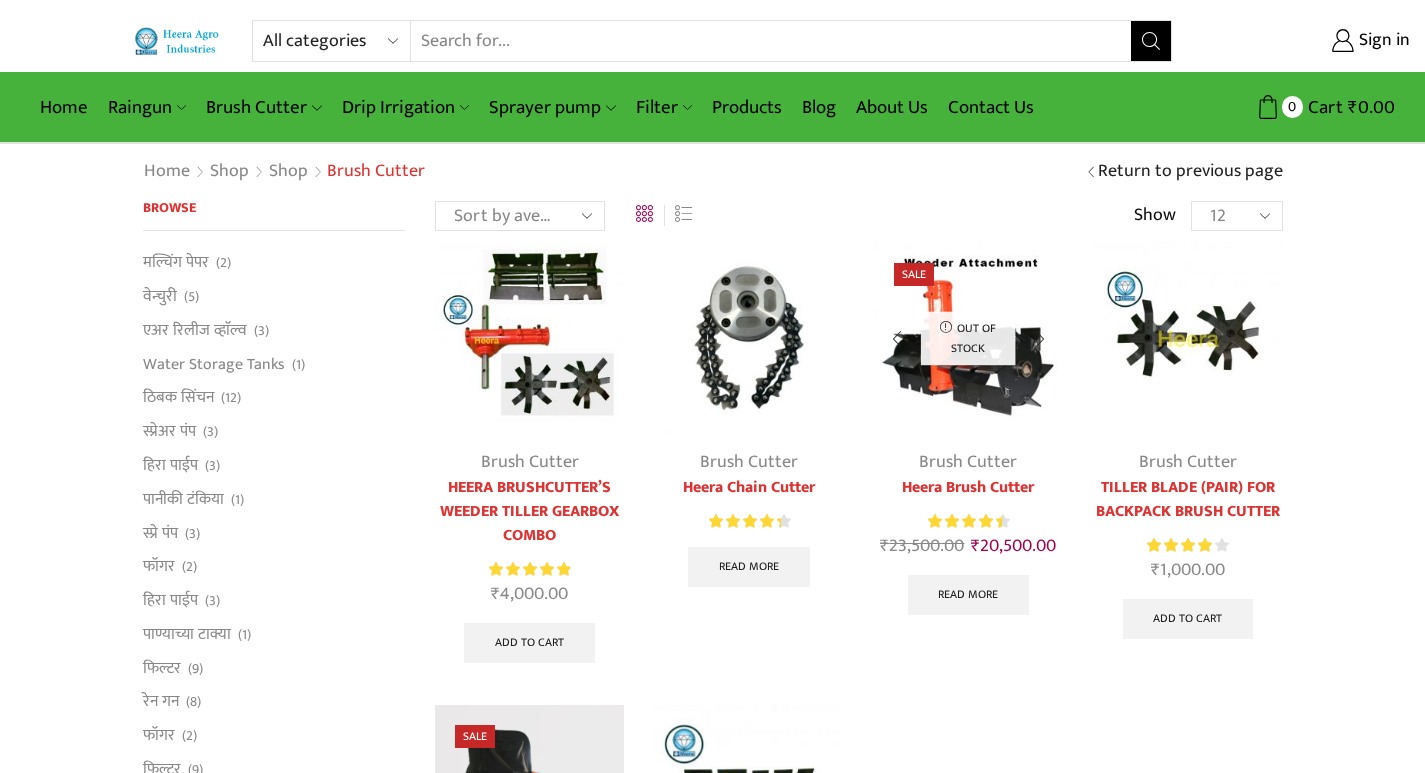 click at bounding box center [1040, 339] 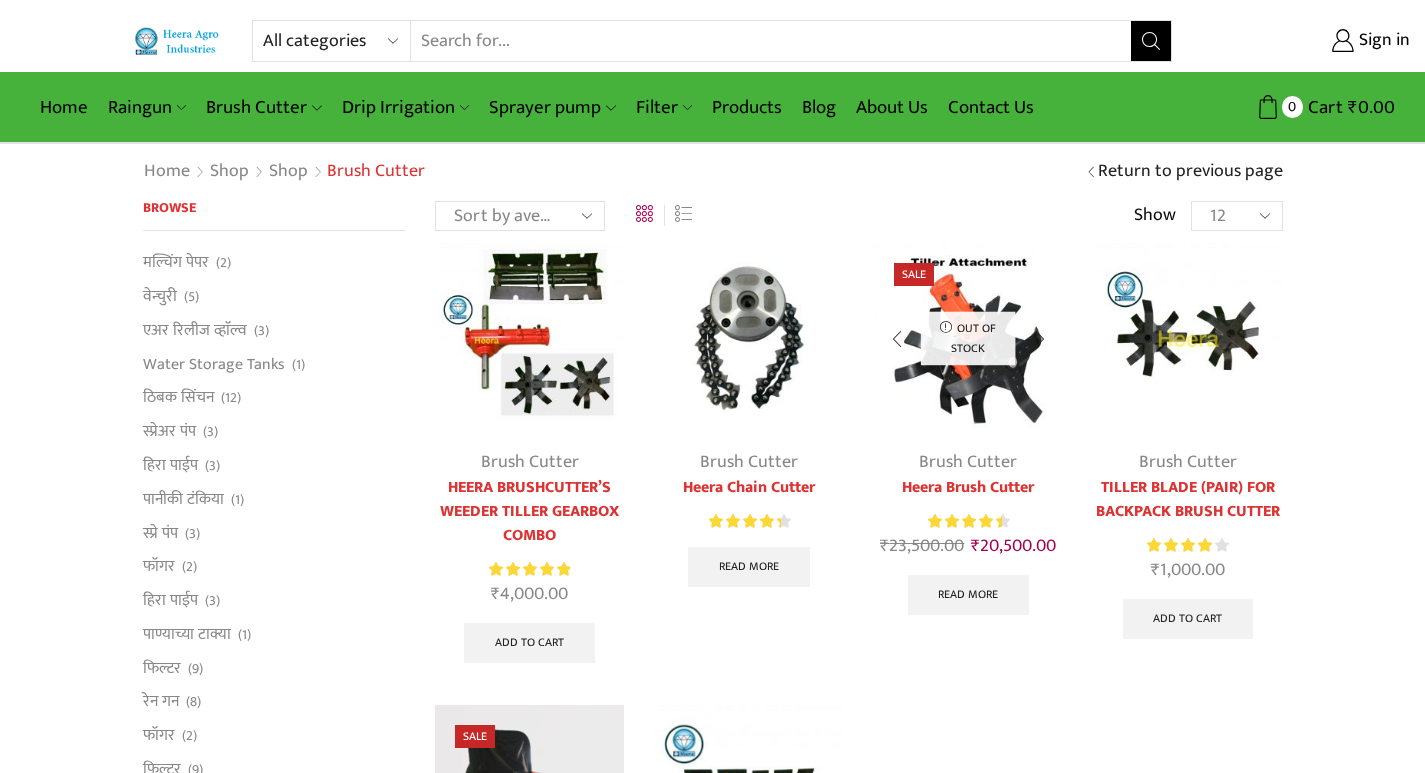 click at bounding box center [1040, 339] 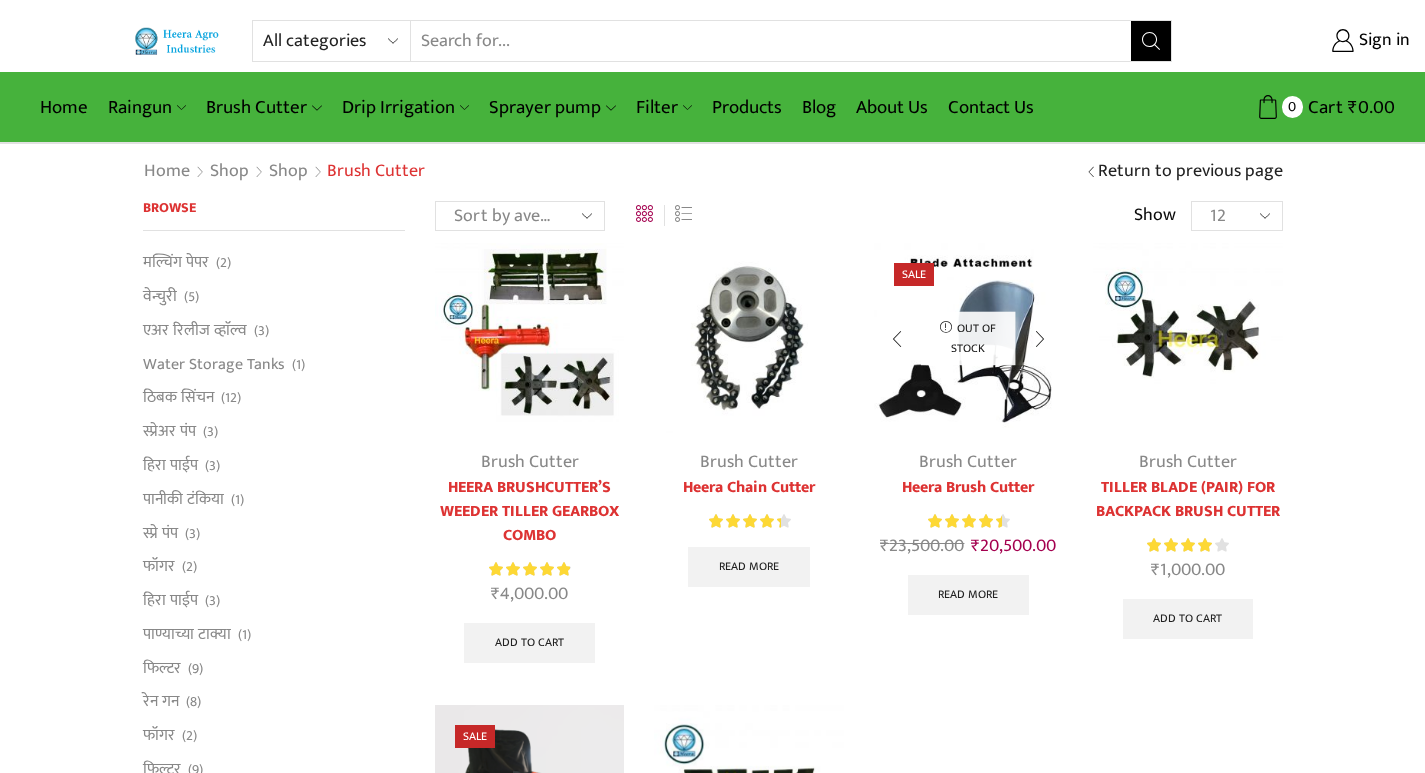 click at bounding box center (1040, 339) 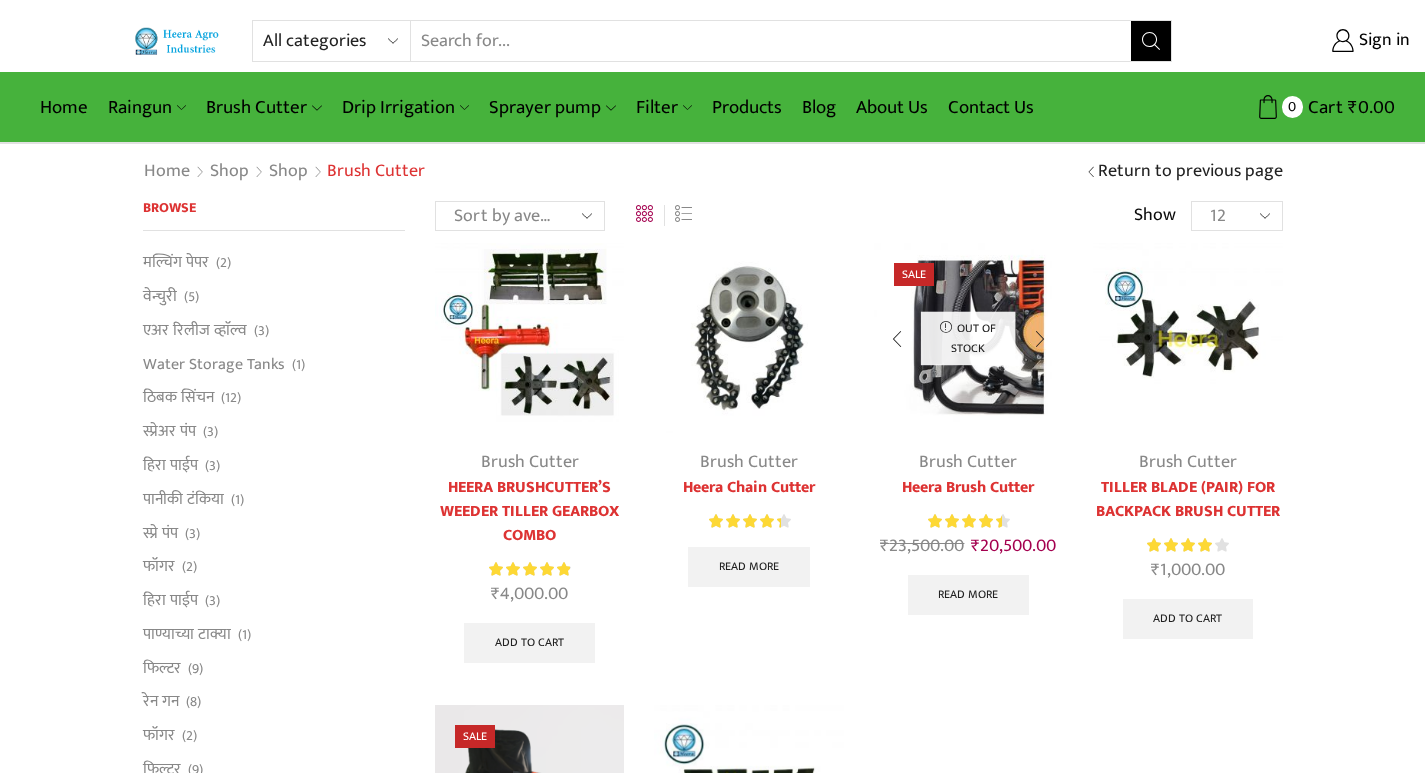 click at bounding box center [1040, 339] 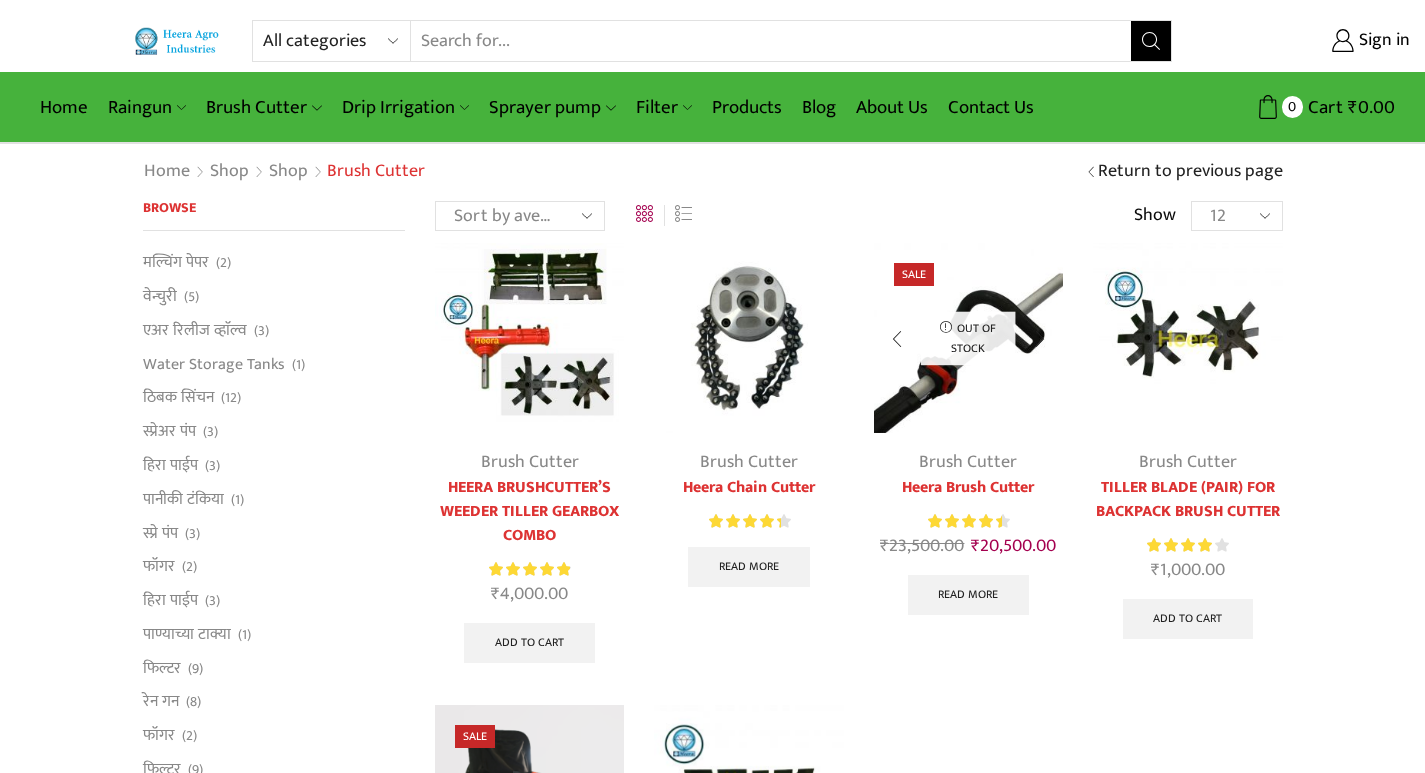click at bounding box center (1040, 339) 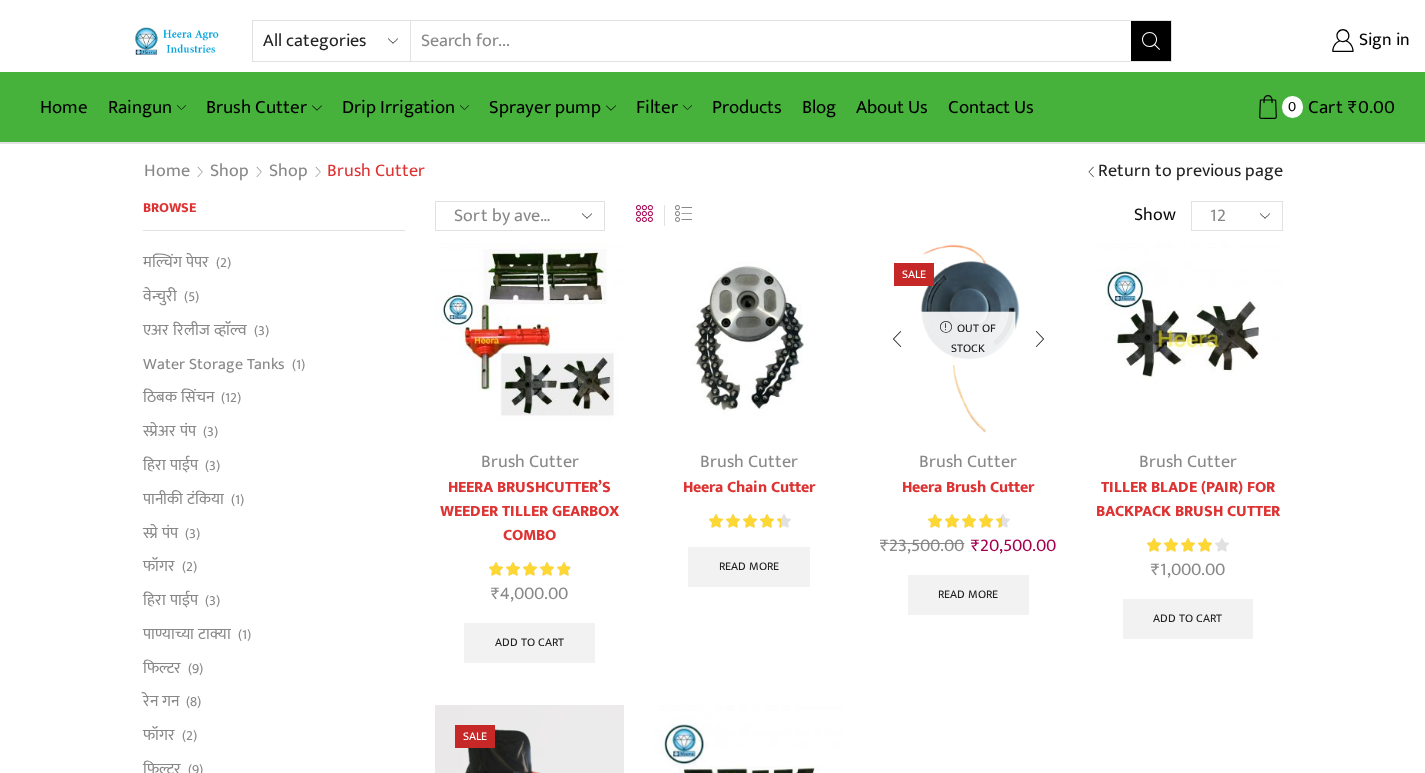 click at bounding box center [1040, 339] 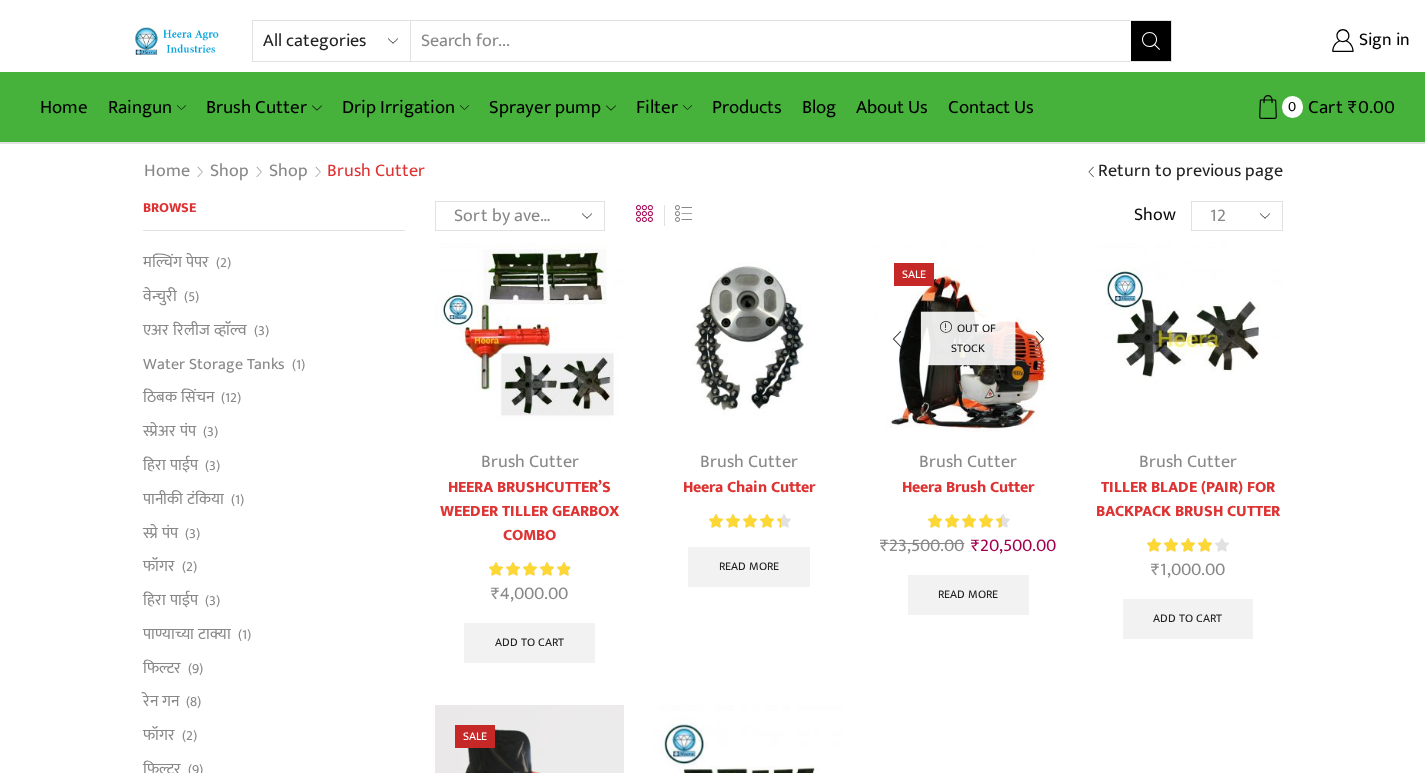 click at bounding box center (1040, 339) 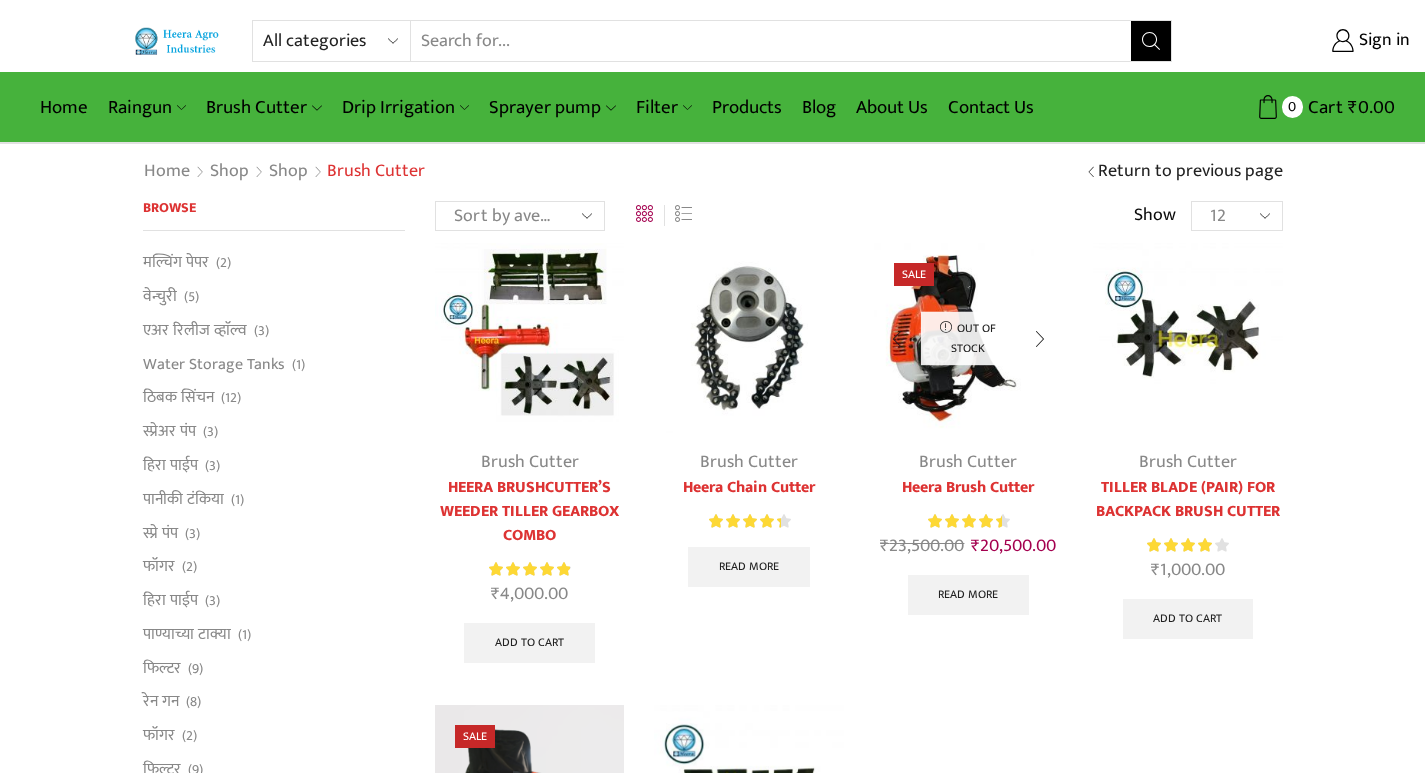 click at bounding box center [1040, 339] 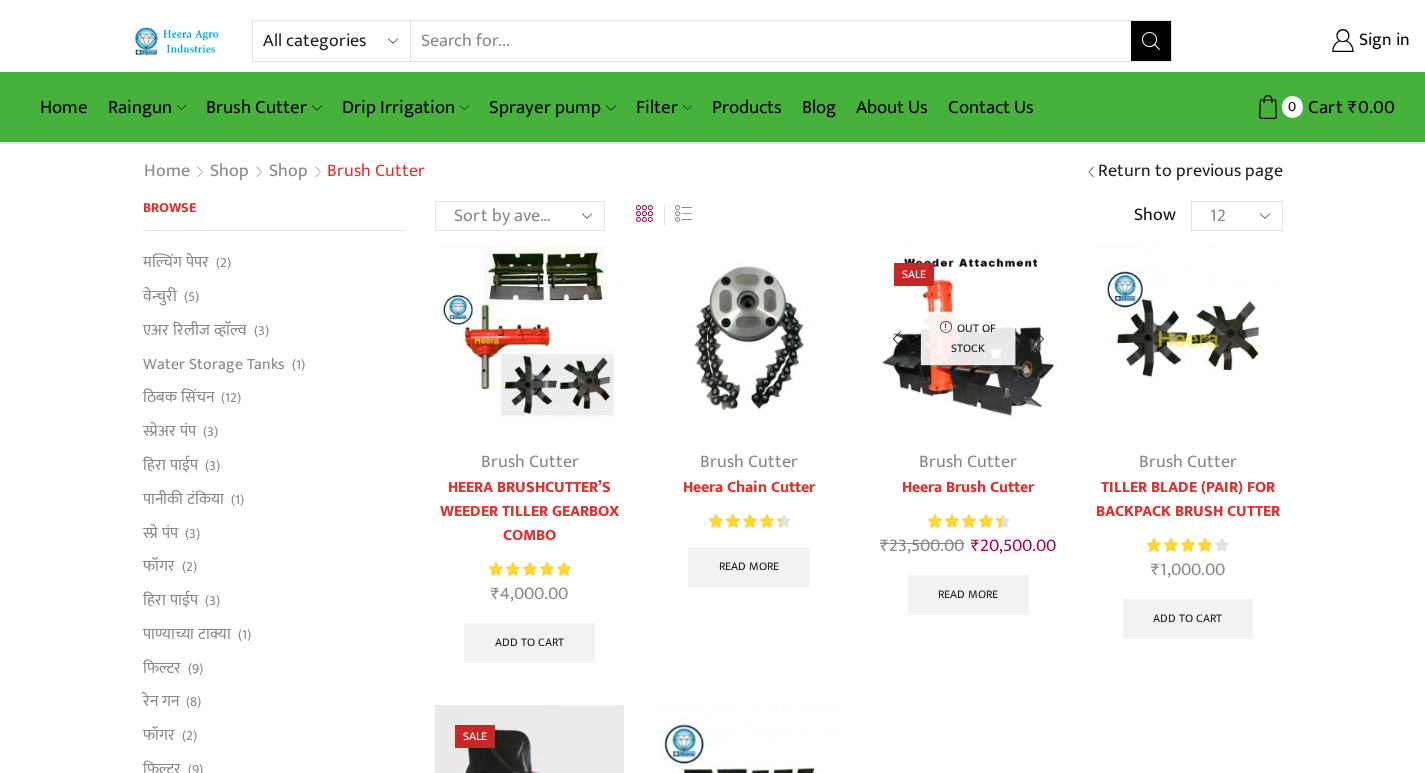 click at bounding box center [1040, 339] 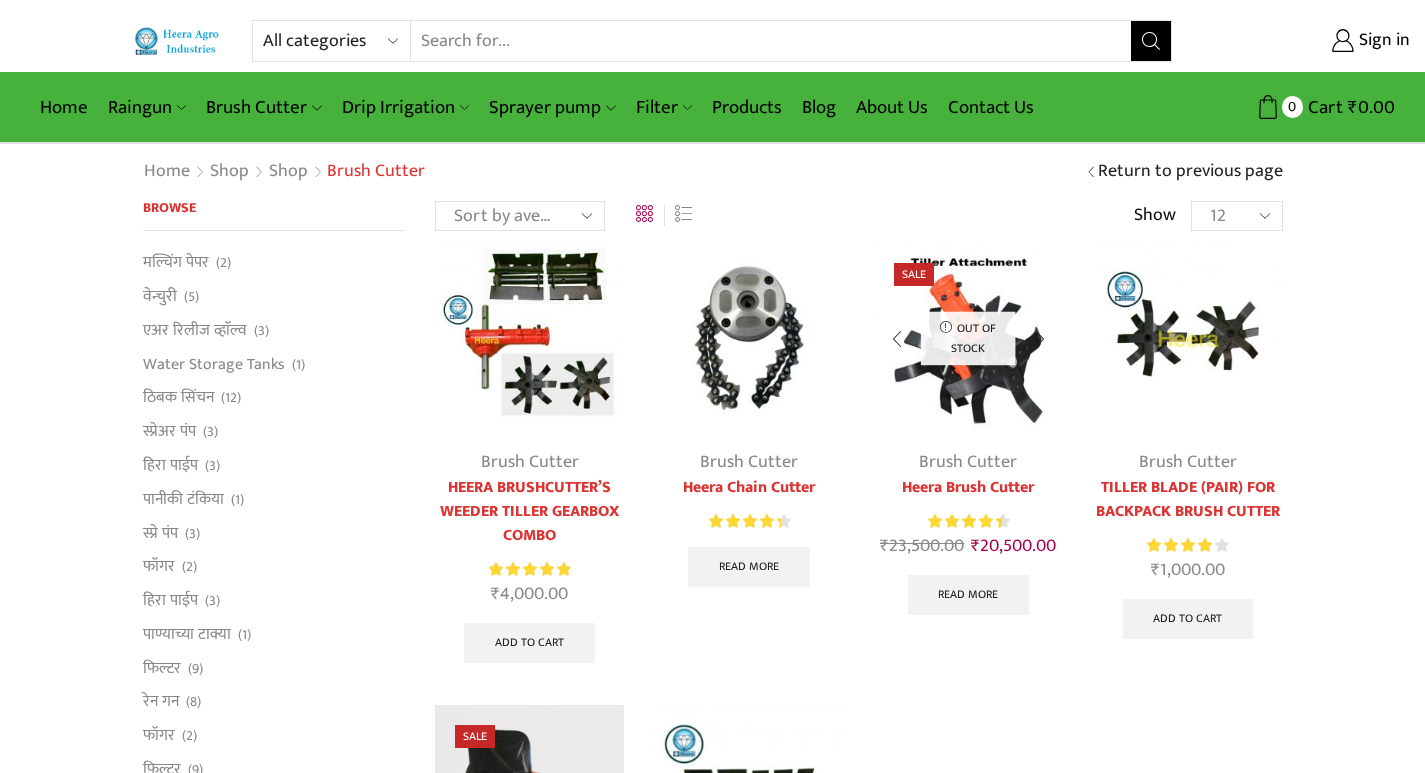 click at bounding box center [1040, 339] 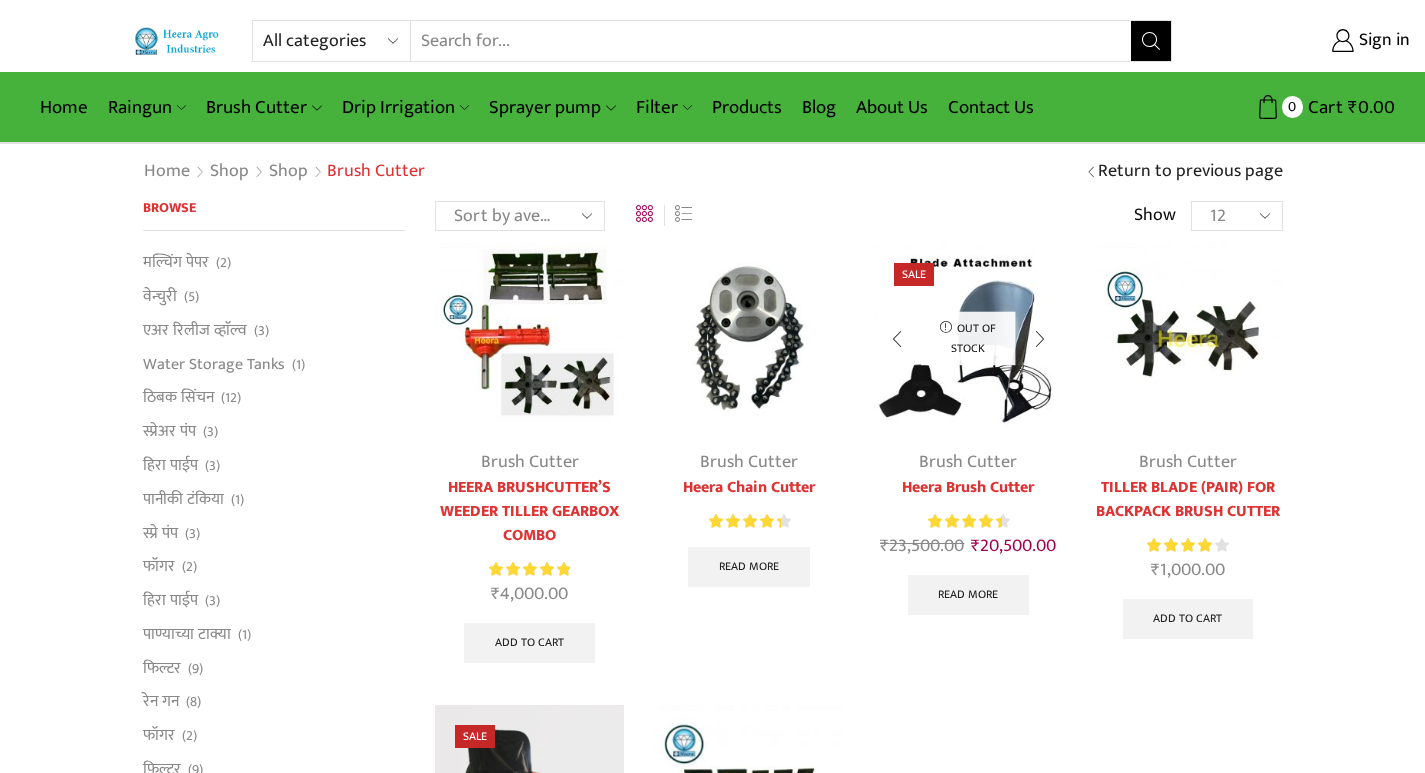 click at bounding box center (1040, 339) 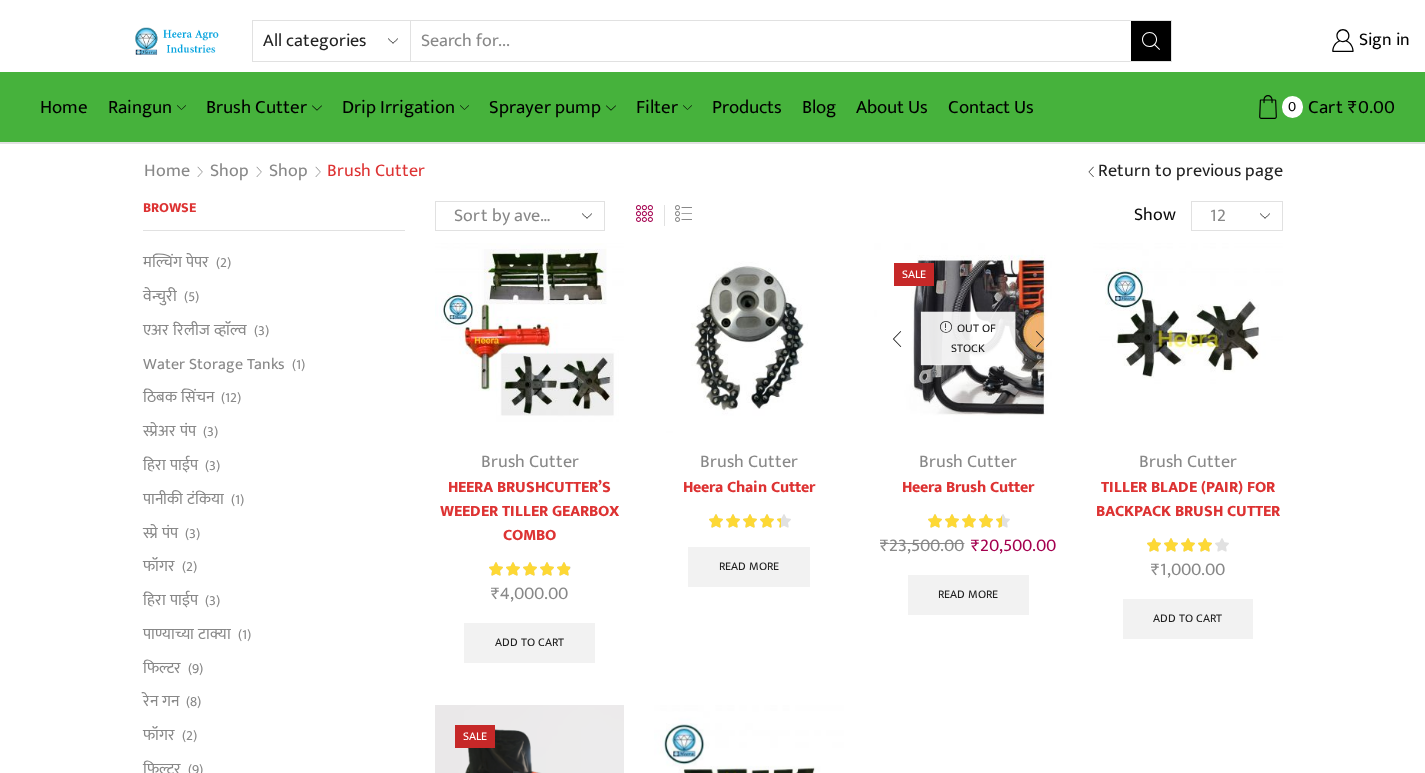 click at bounding box center [1040, 339] 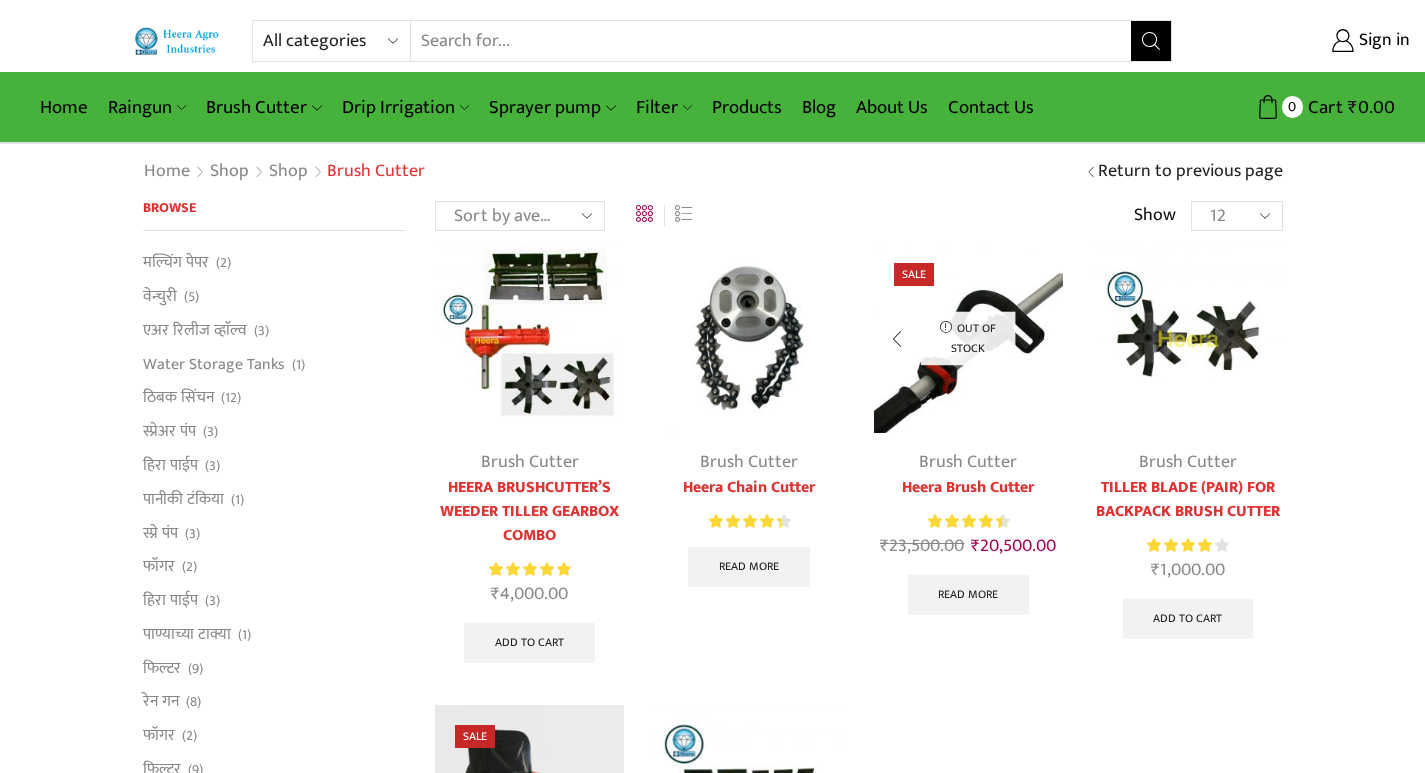 click at bounding box center [1040, 339] 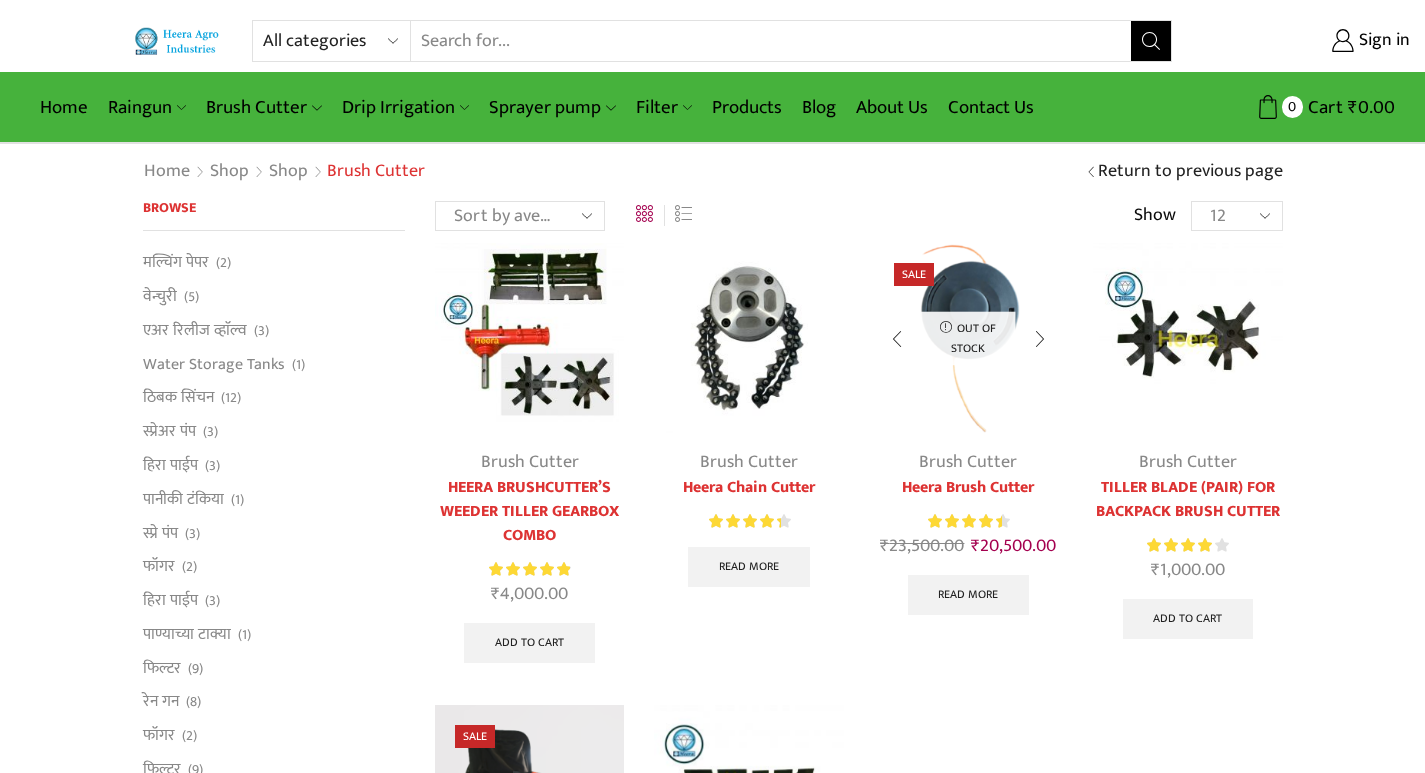 click at bounding box center [1040, 339] 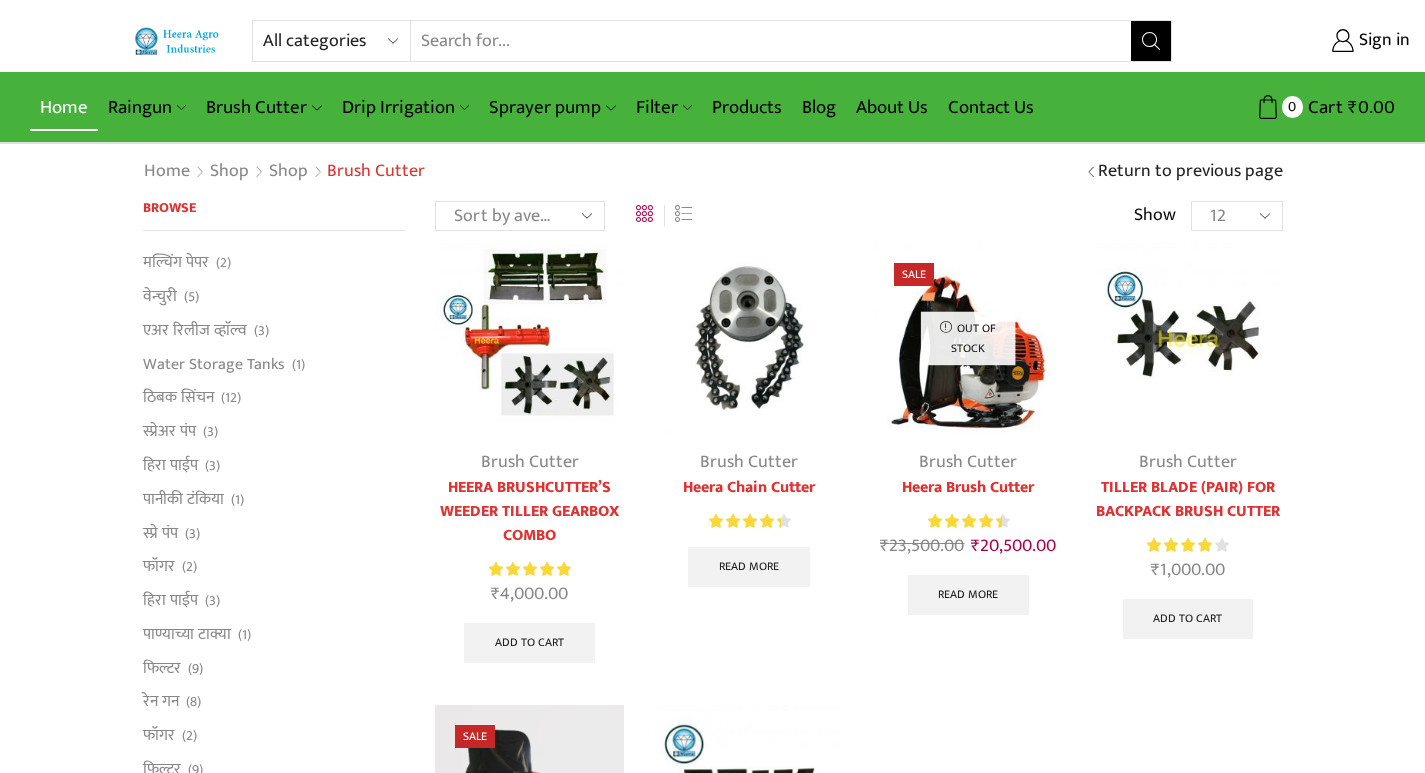 click on "Home" at bounding box center (64, 107) 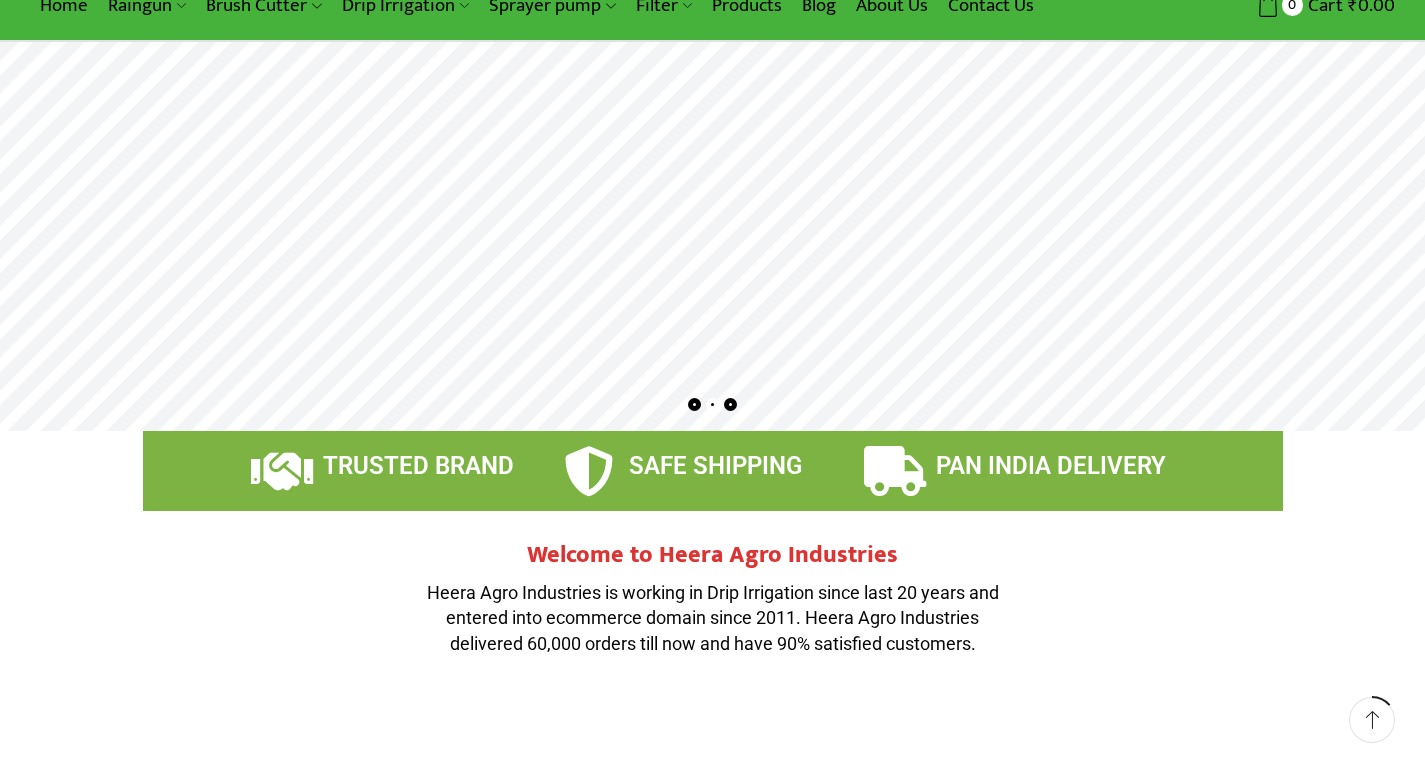 scroll, scrollTop: 100, scrollLeft: 0, axis: vertical 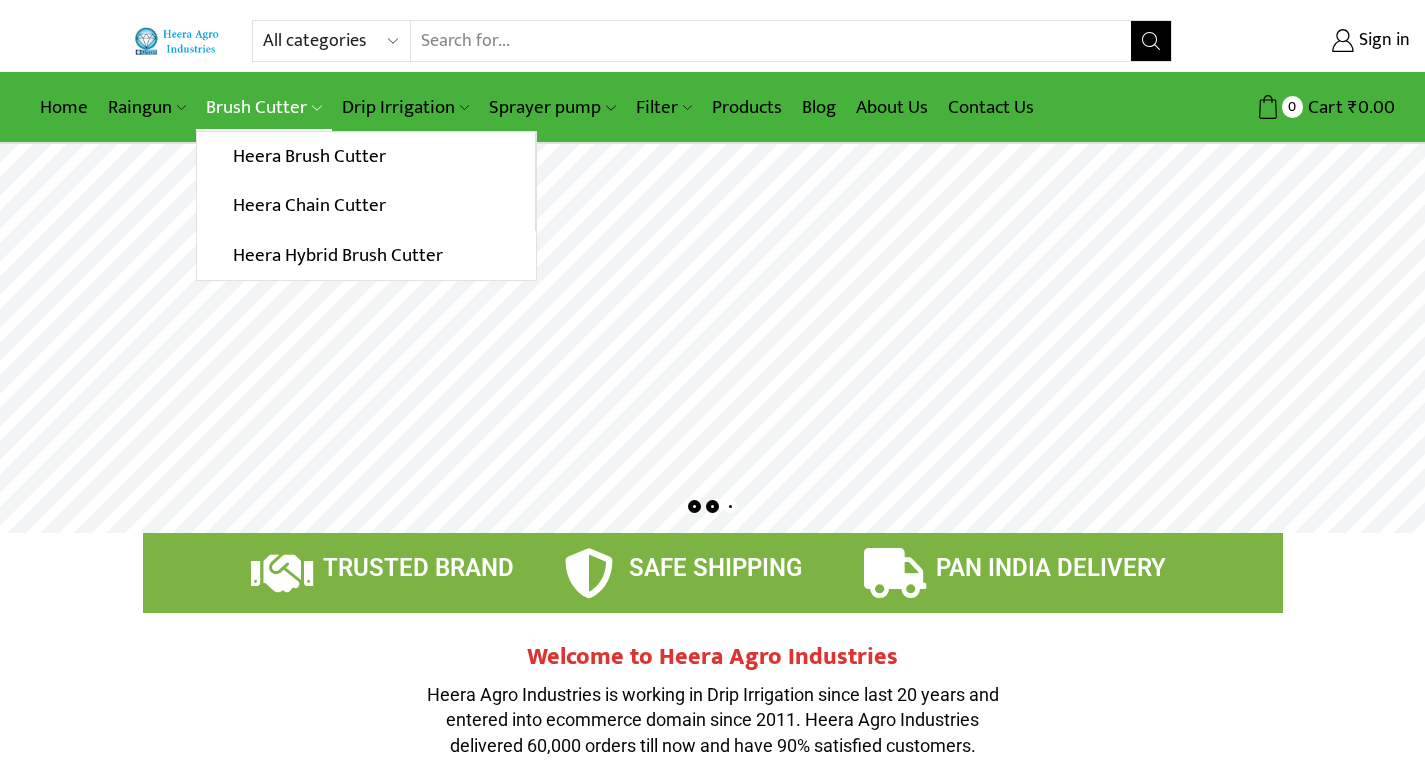 click on "Brush Cutter" at bounding box center (263, 107) 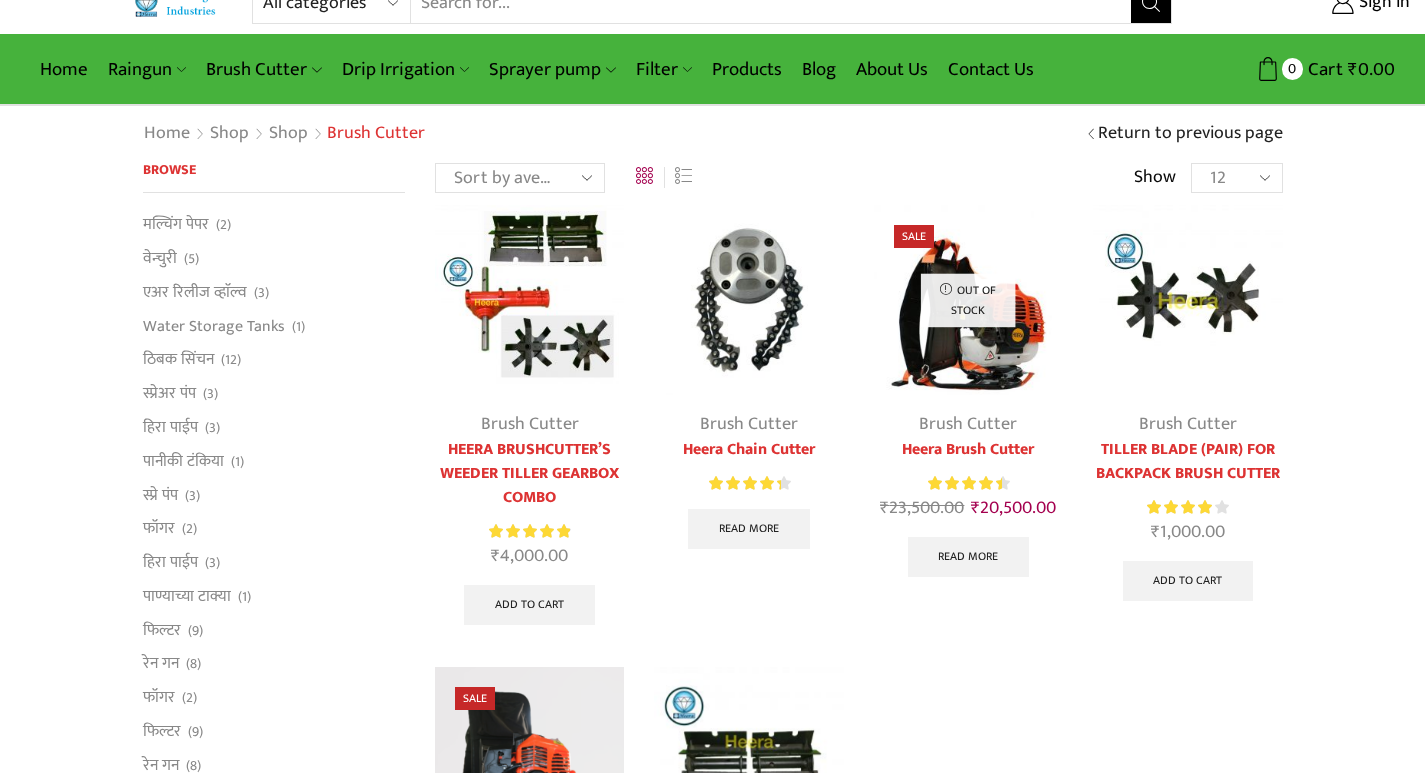 scroll, scrollTop: 0, scrollLeft: 0, axis: both 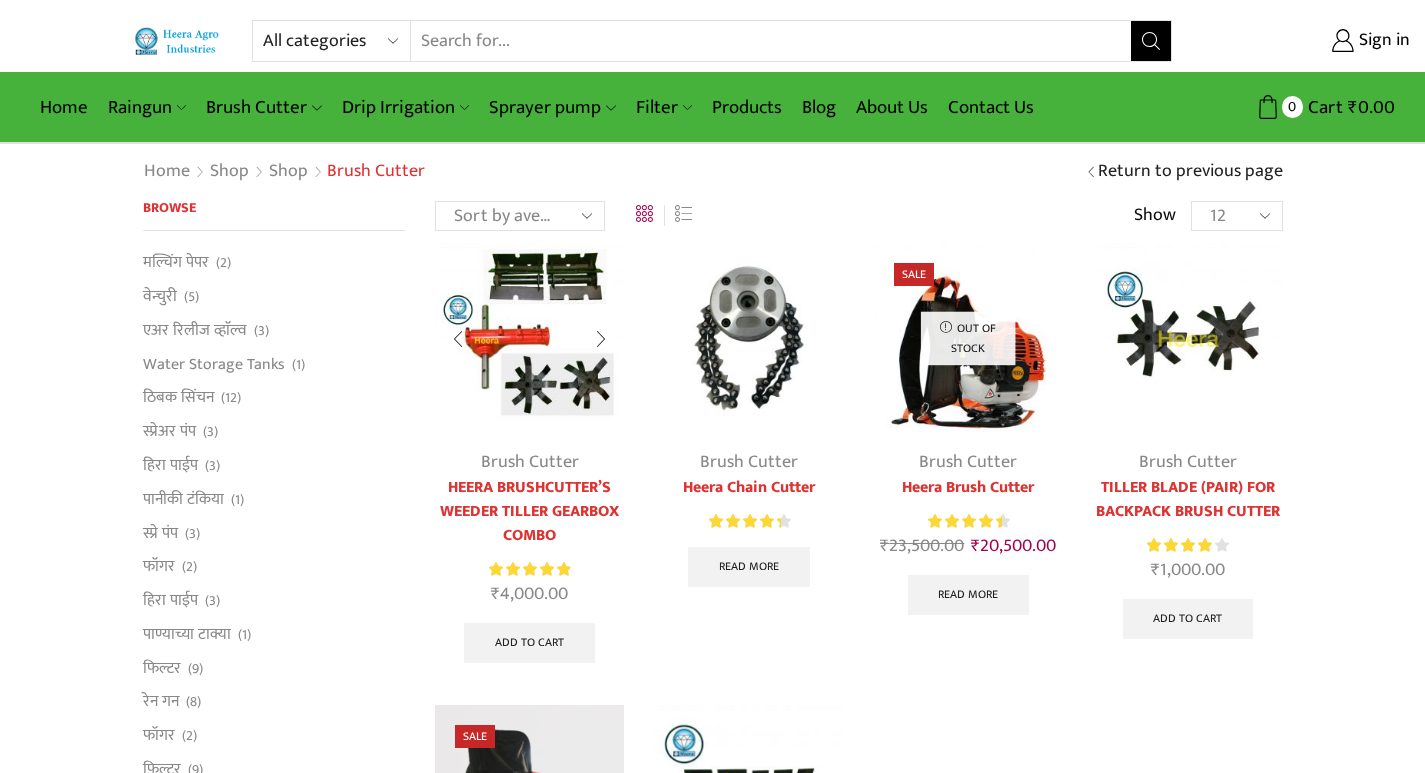 click at bounding box center (601, 339) 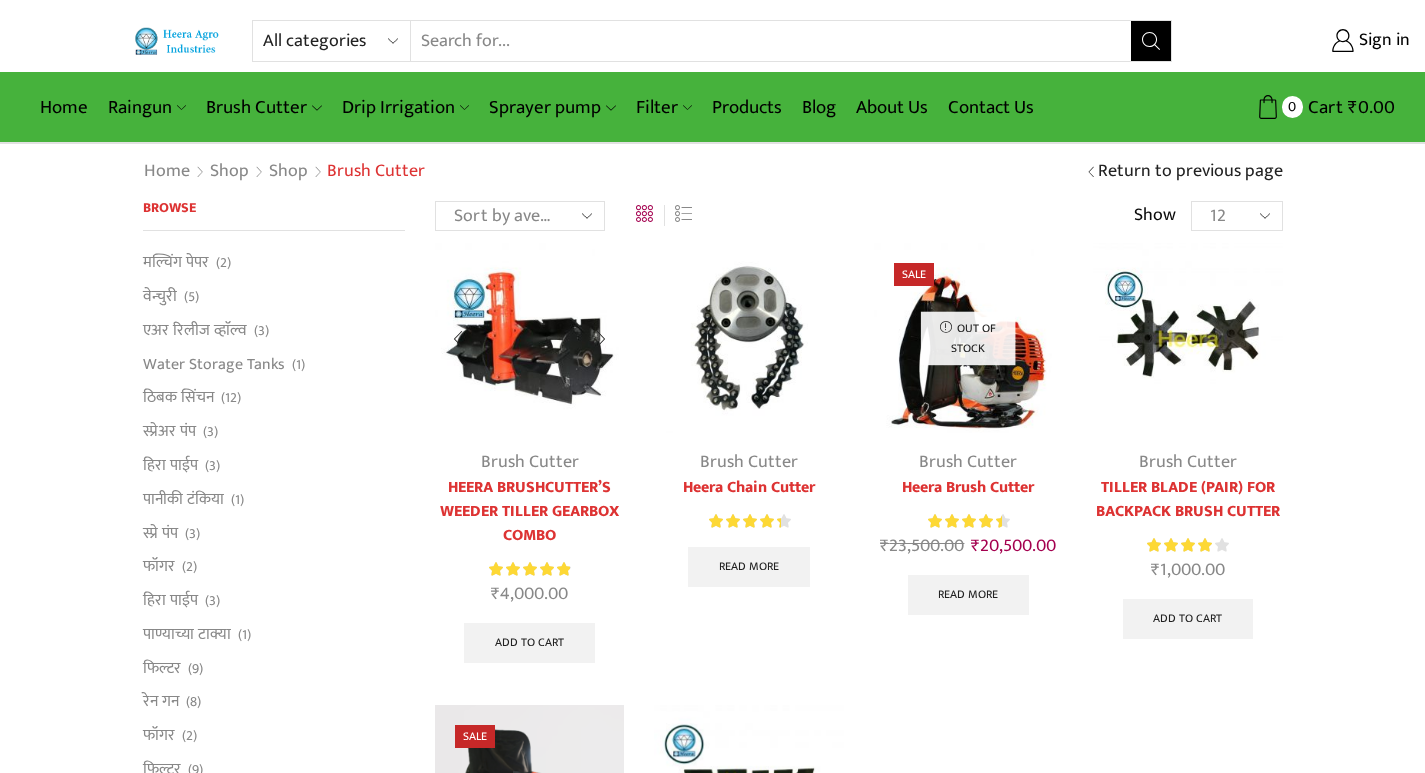 click at bounding box center (601, 339) 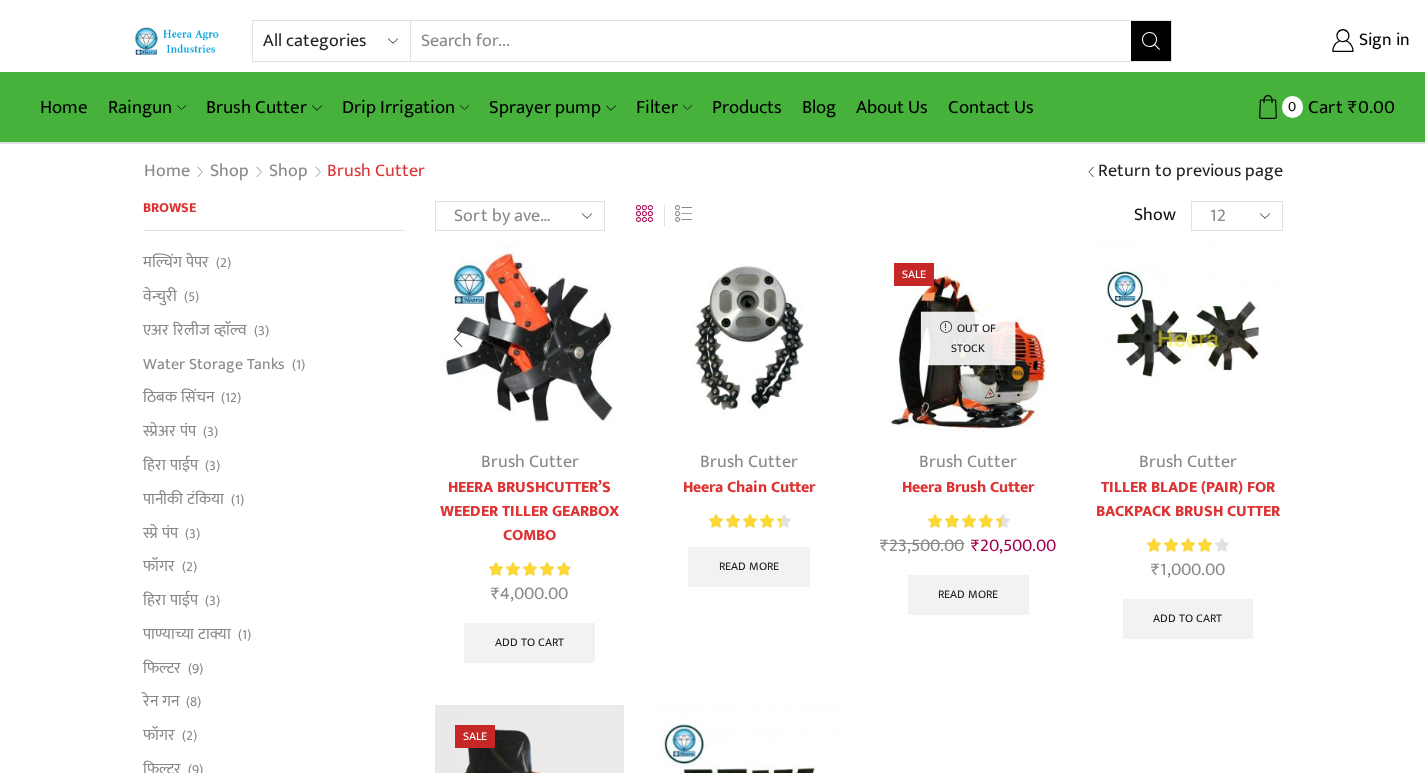 click at bounding box center (601, 339) 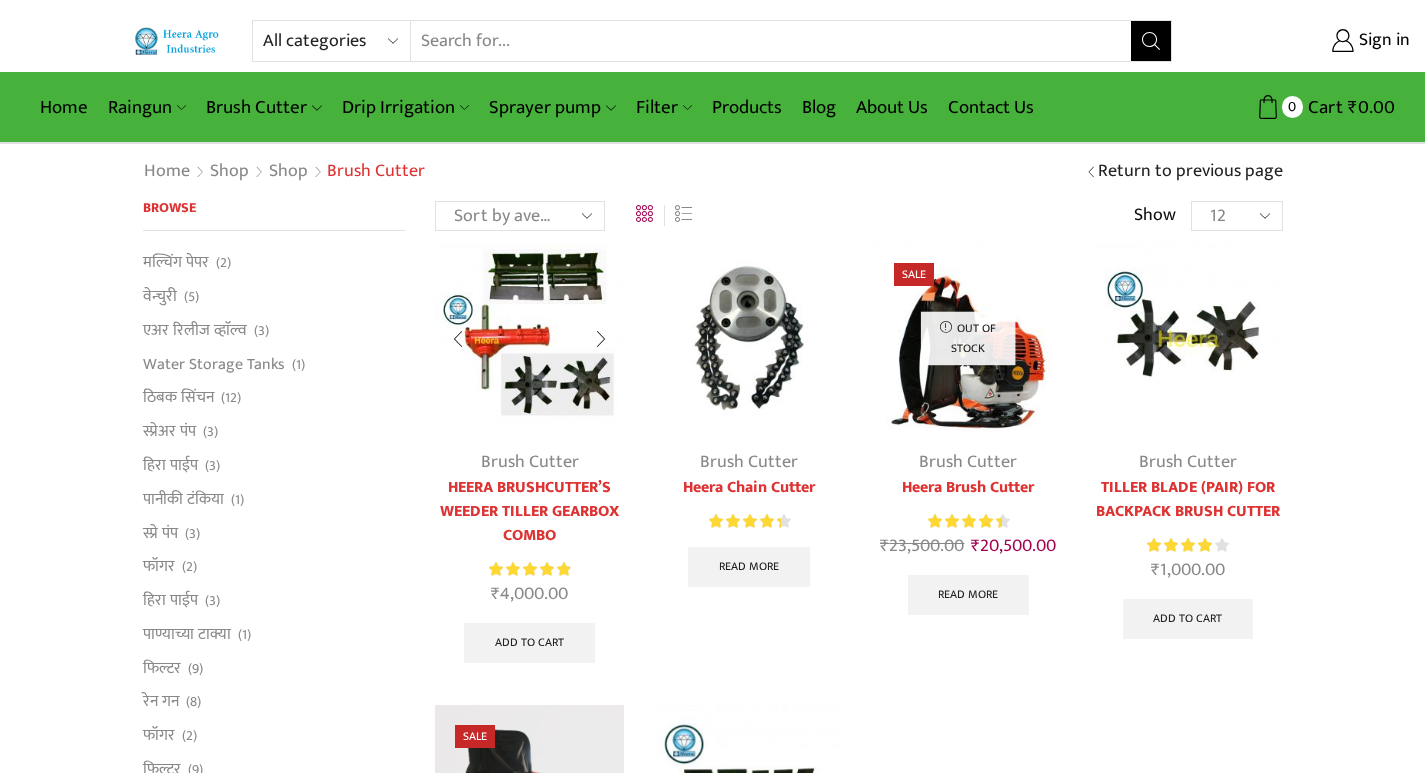 click at bounding box center [601, 339] 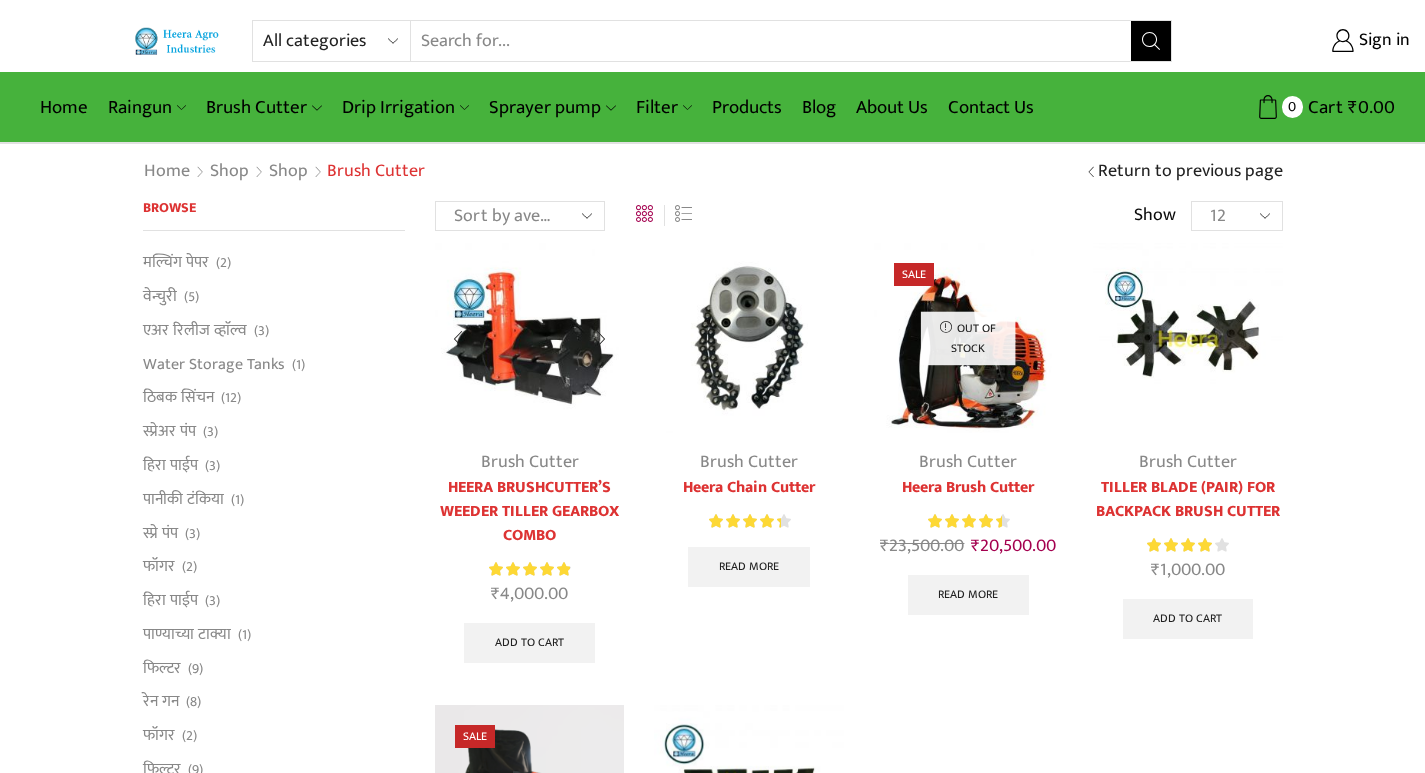 click at bounding box center (601, 339) 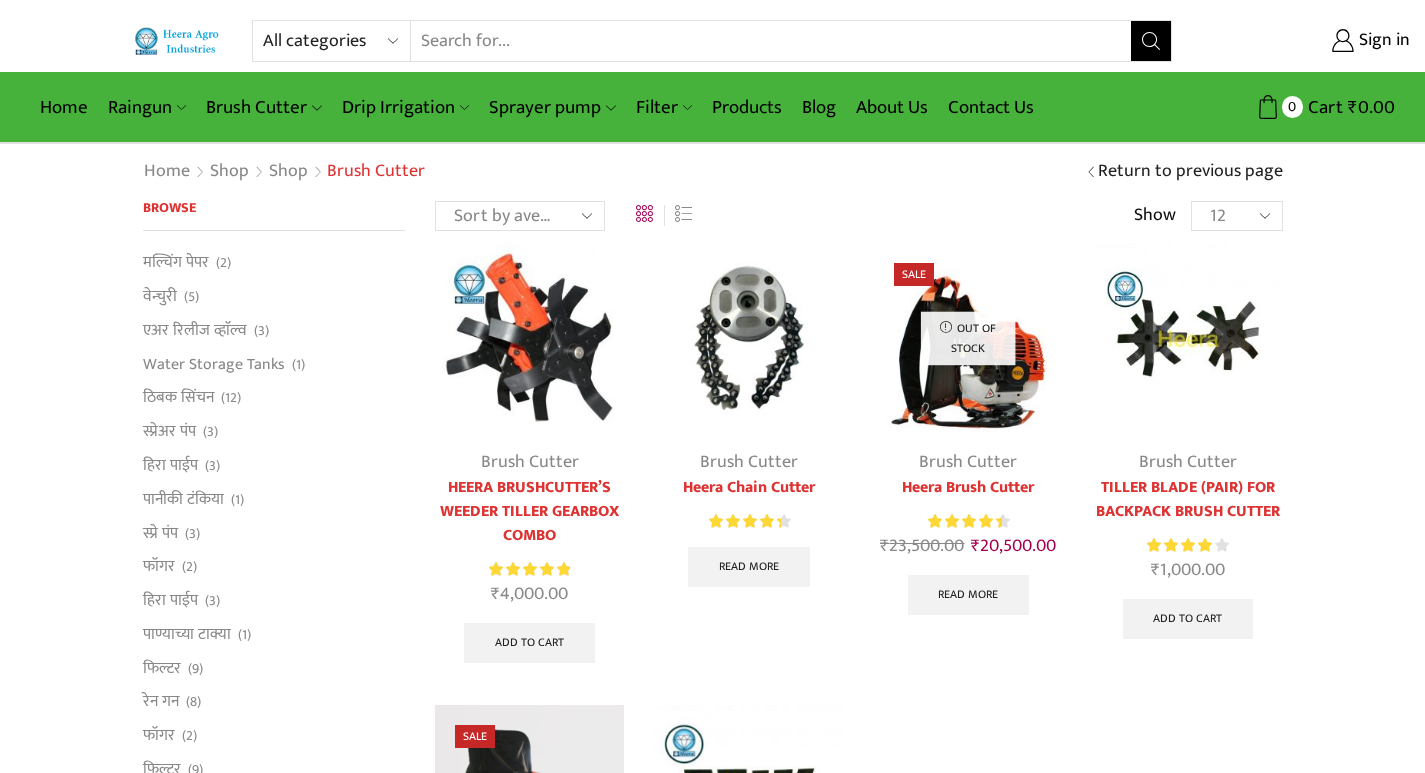 click at bounding box center [748, 337] 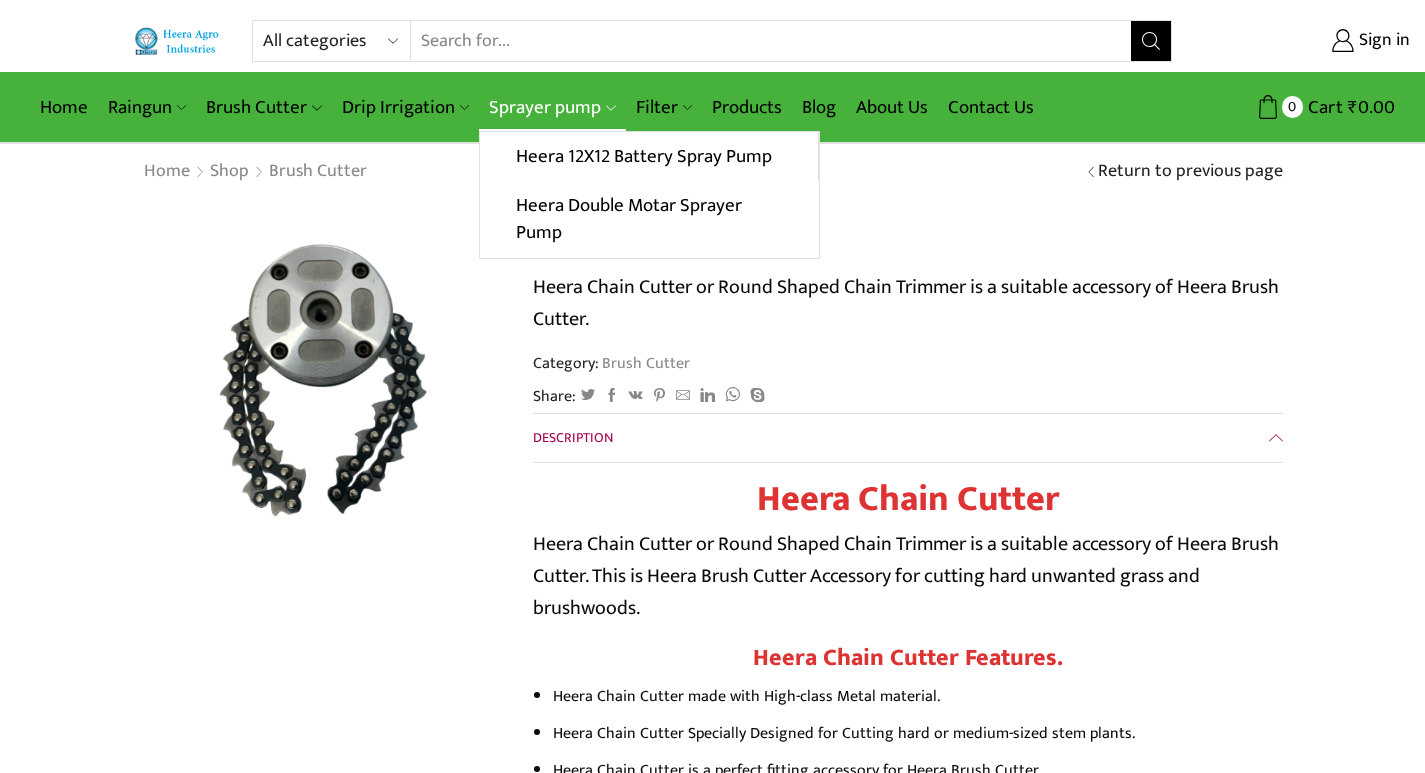 scroll, scrollTop: 0, scrollLeft: 0, axis: both 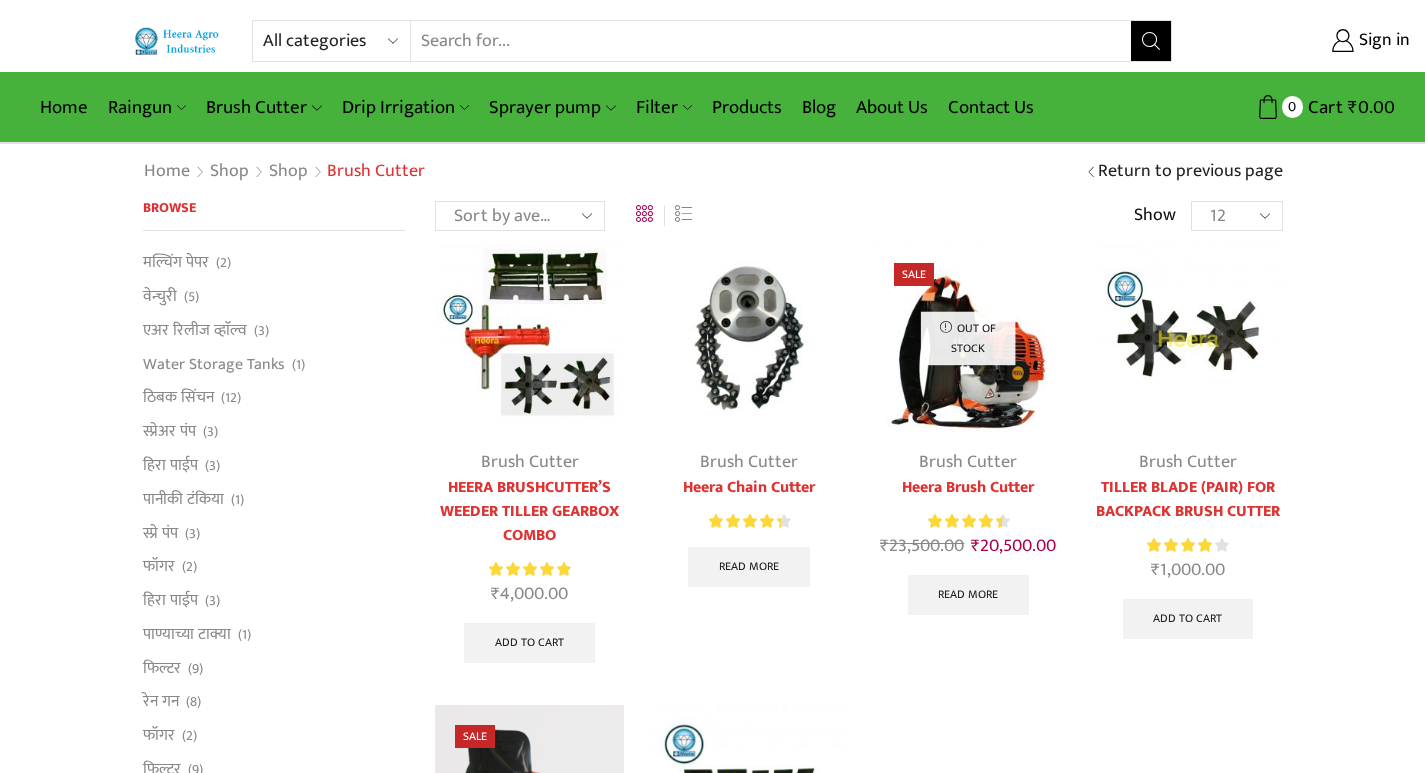 click at bounding box center [1187, 337] 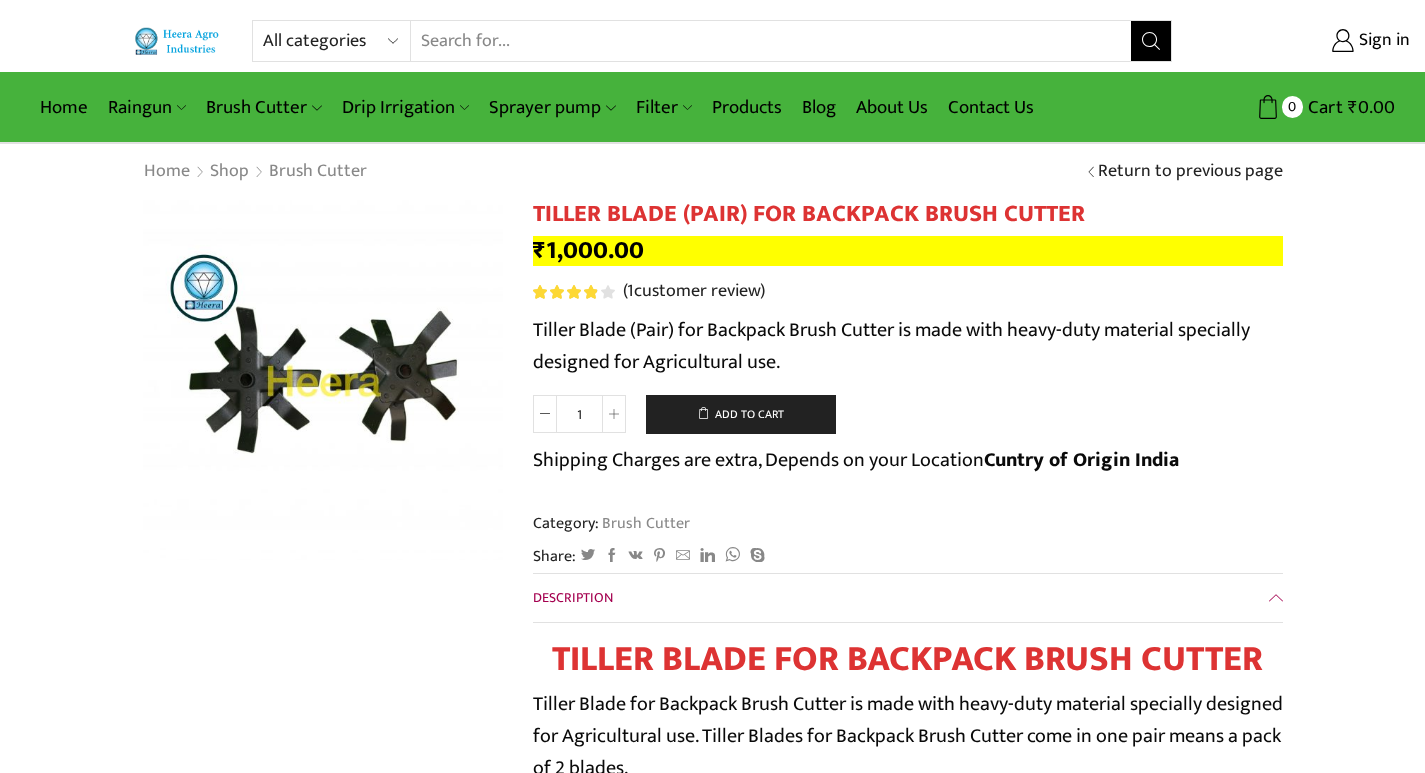 scroll, scrollTop: 0, scrollLeft: 0, axis: both 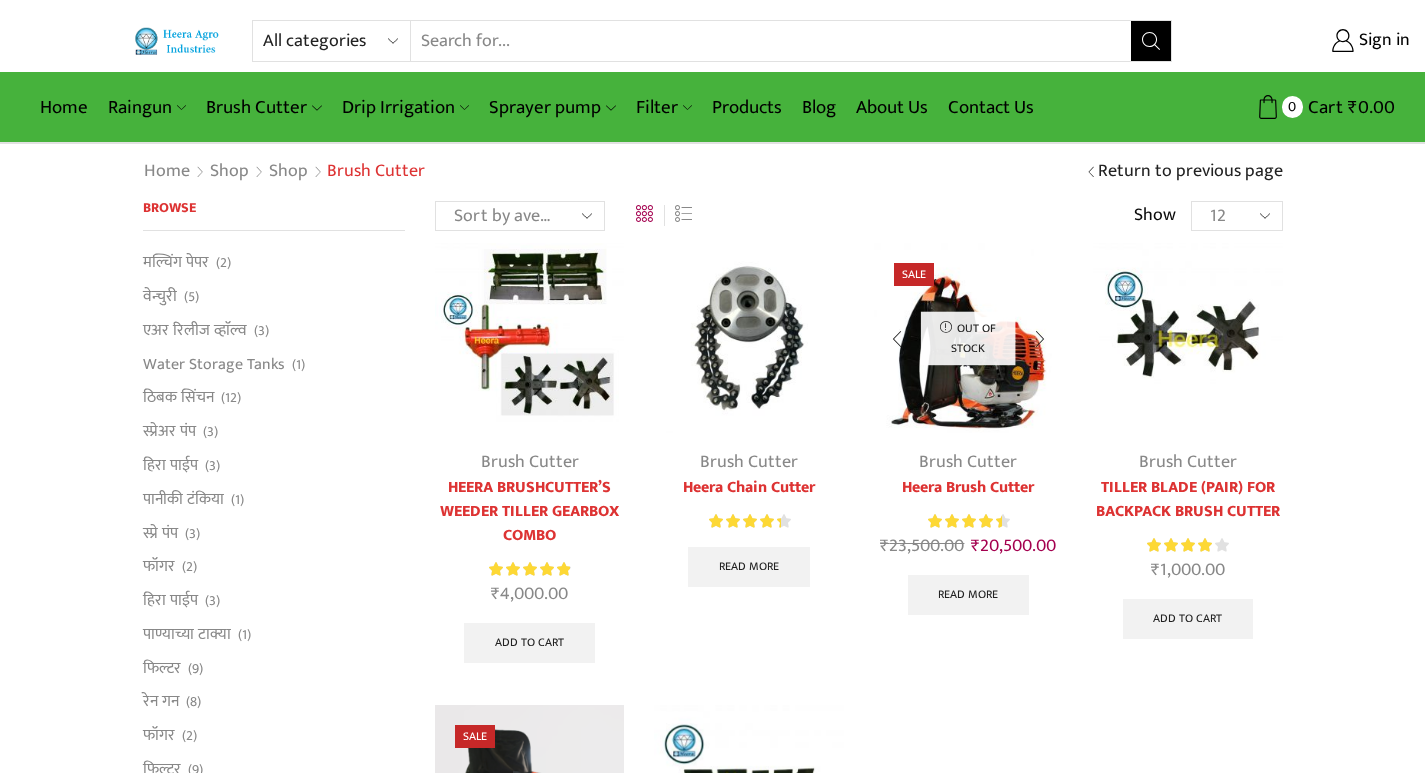 click at bounding box center (1040, 339) 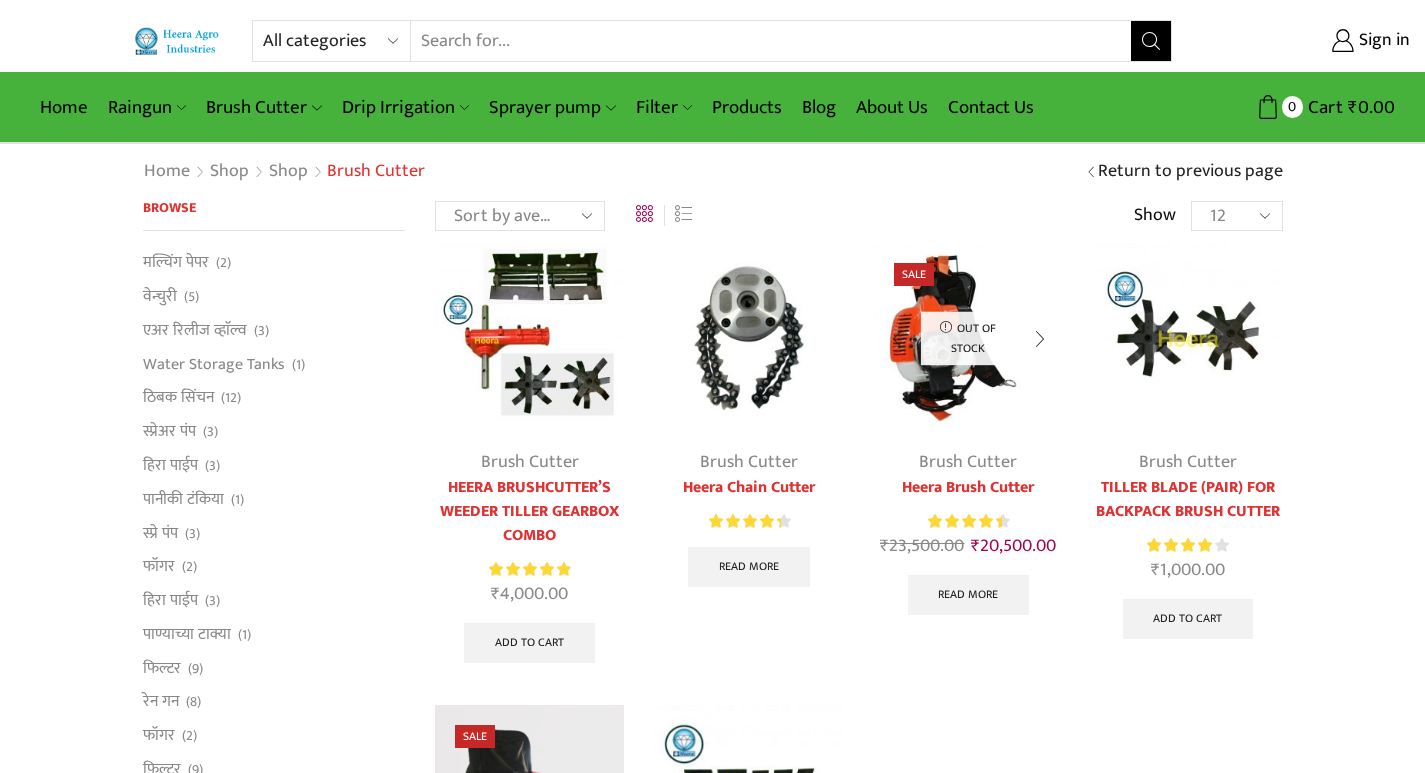 click at bounding box center (1040, 339) 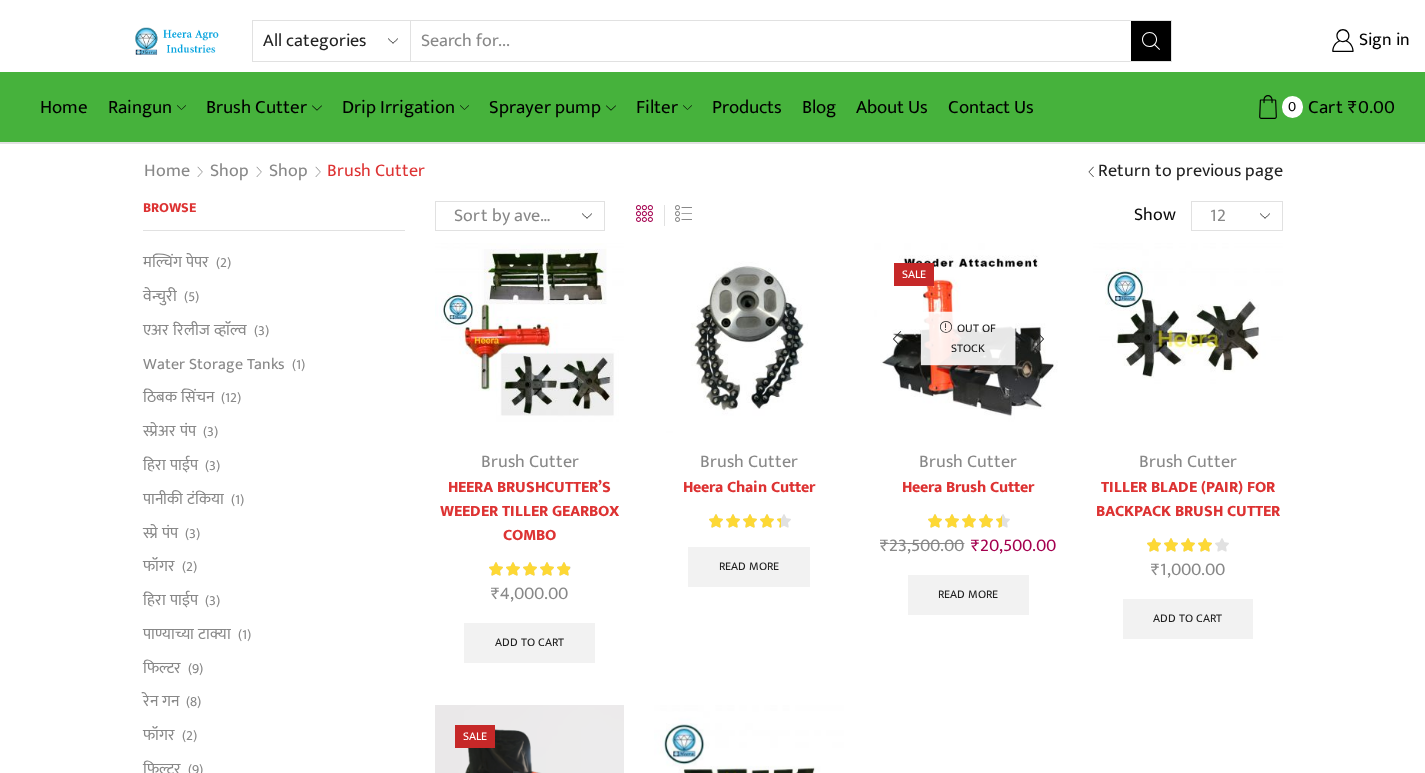 click at bounding box center (1040, 339) 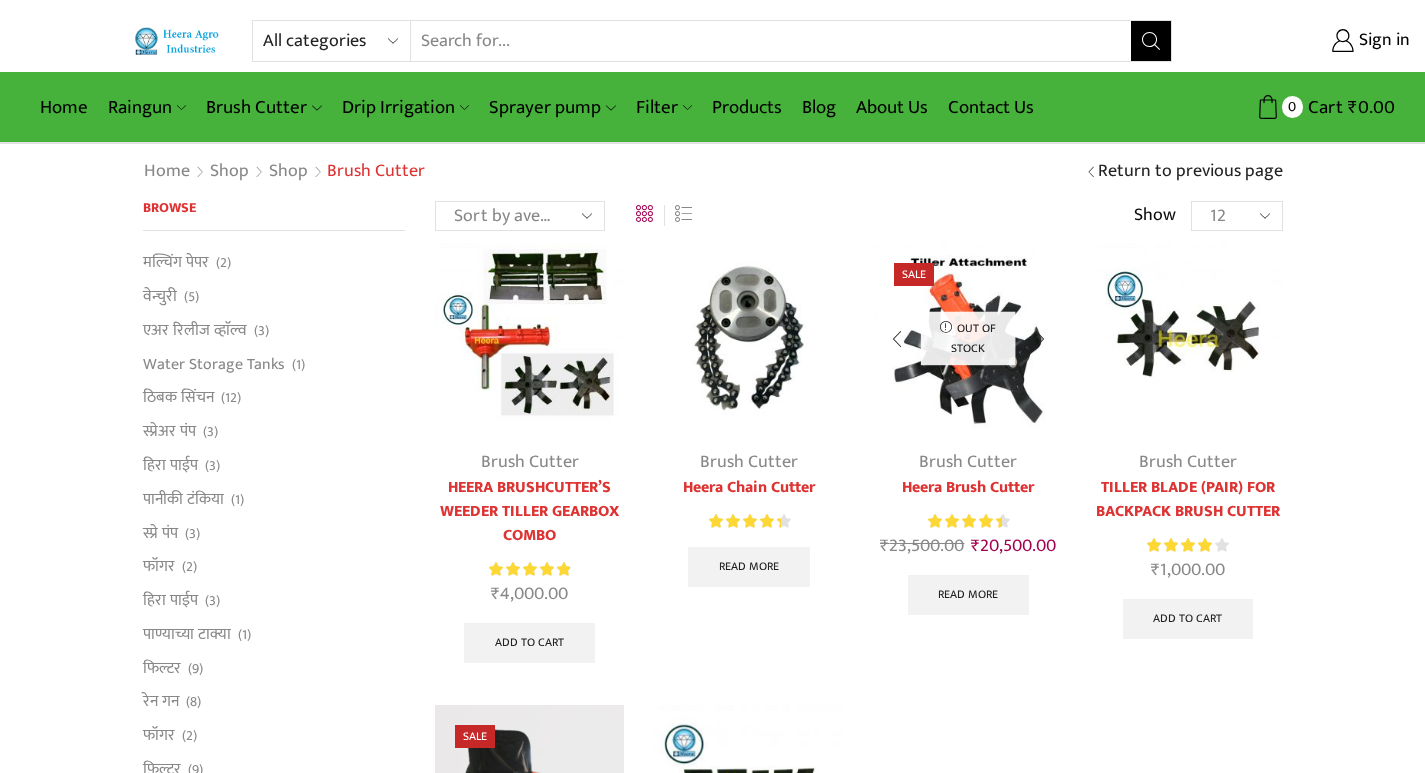 click at bounding box center [1040, 339] 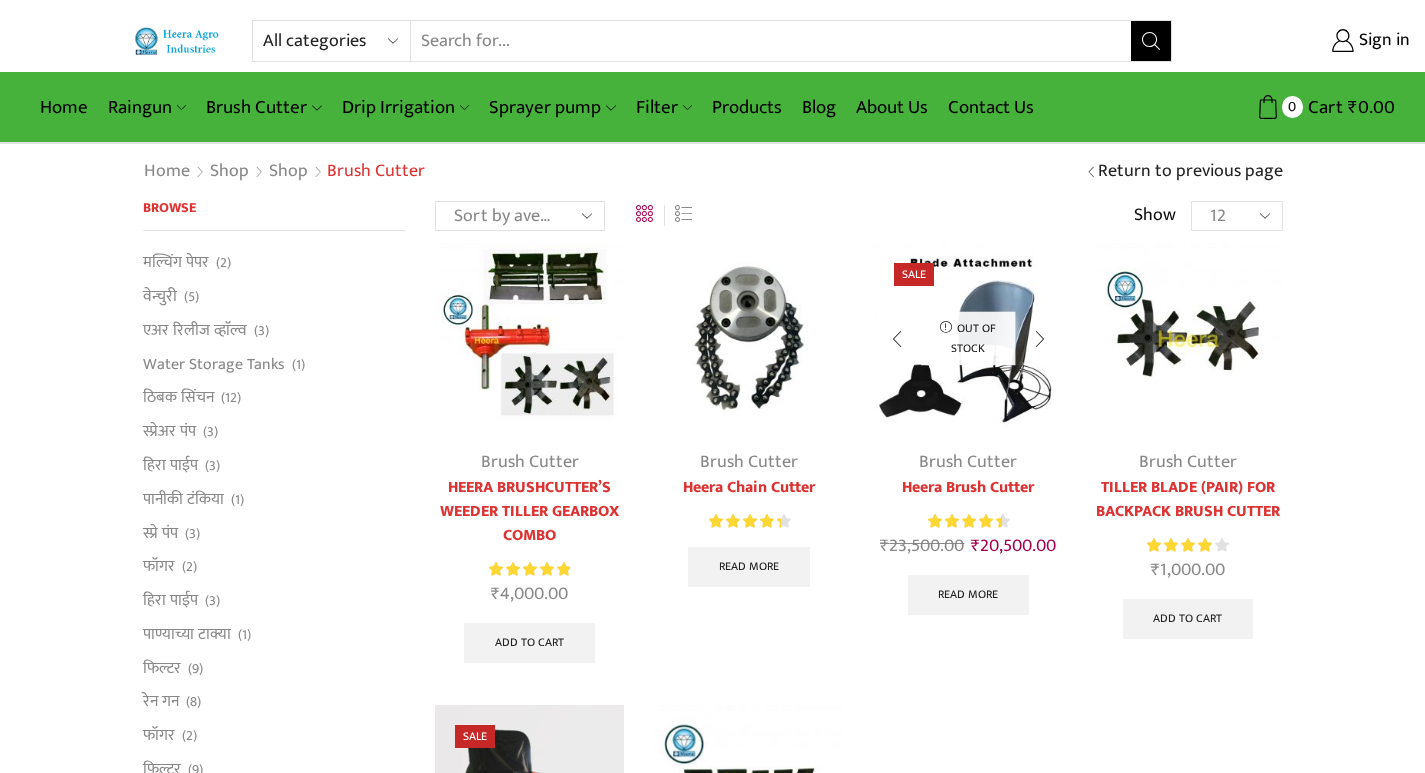 click at bounding box center (1040, 339) 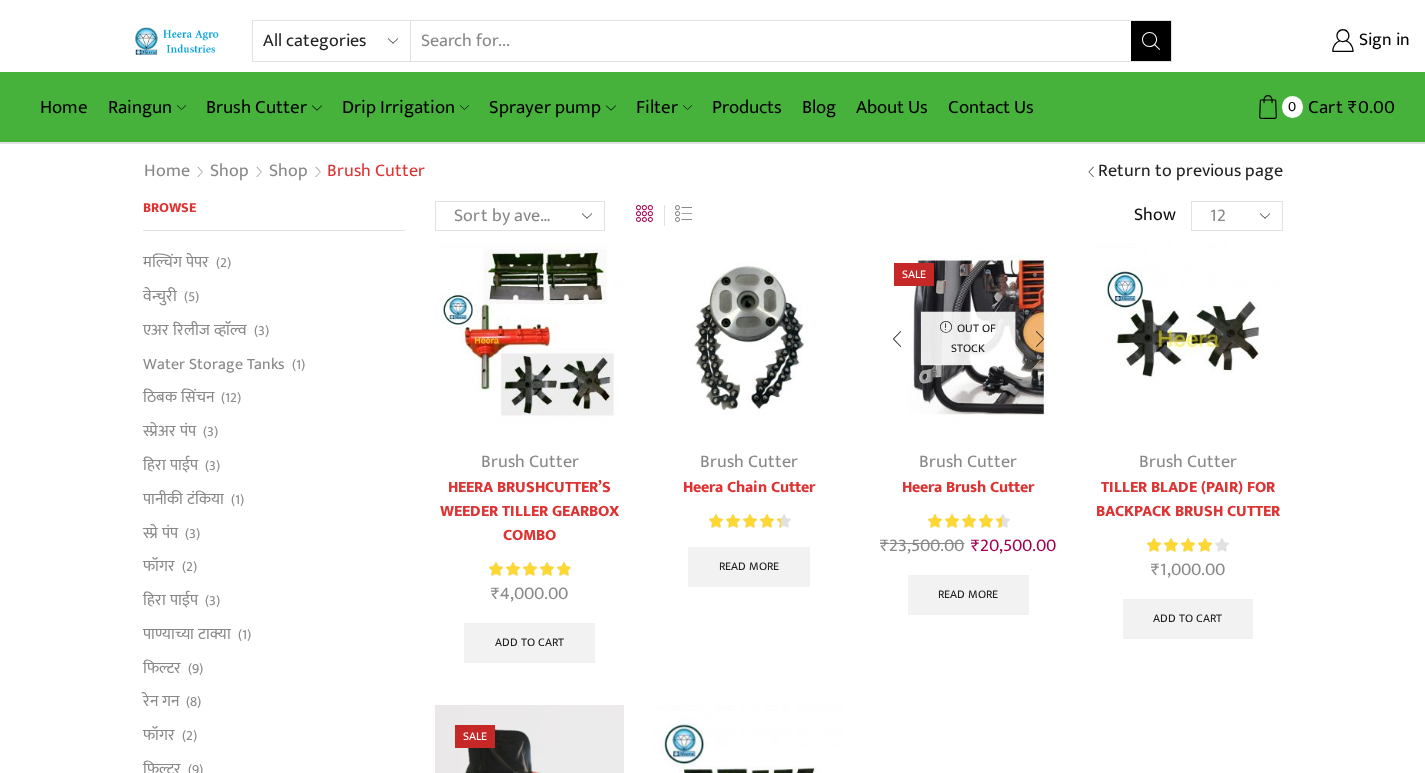 click at bounding box center (1040, 339) 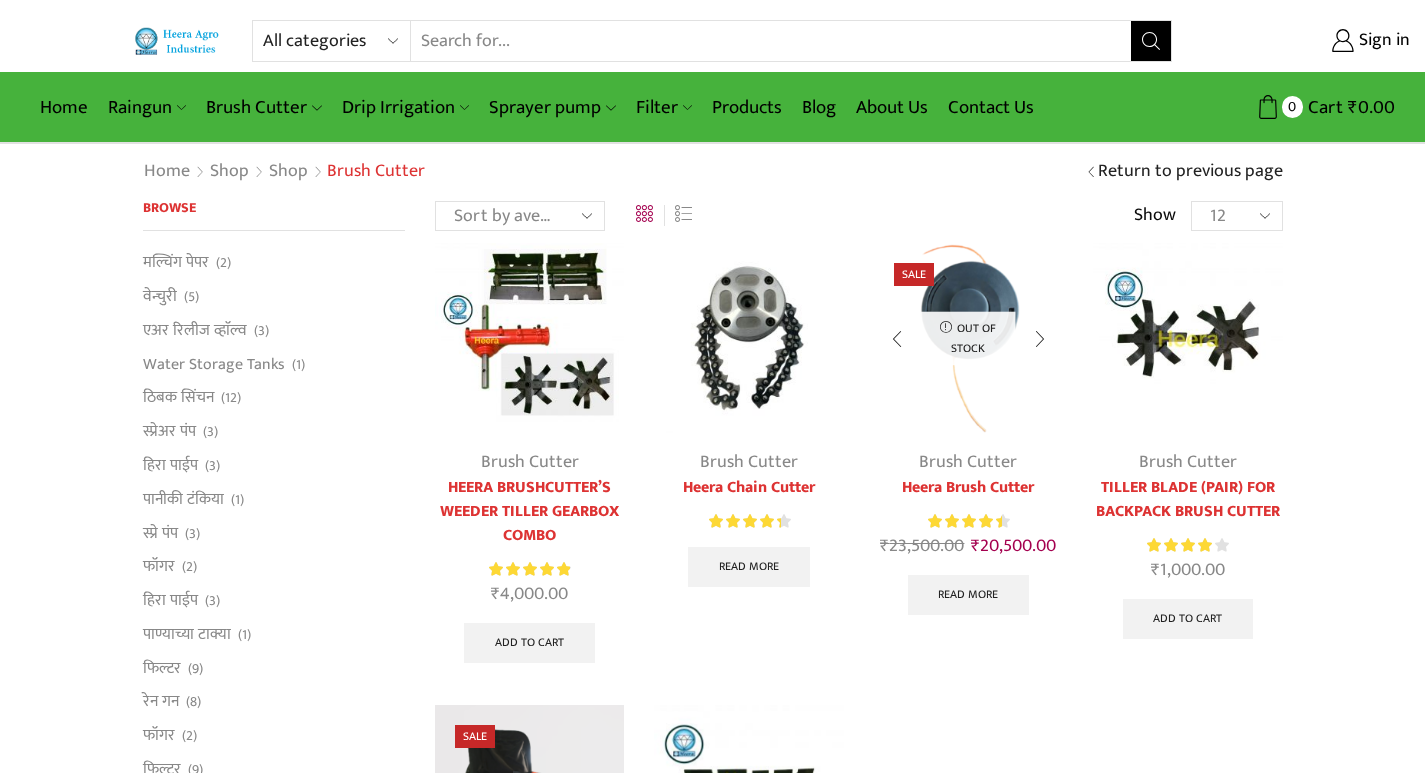 click at bounding box center (1040, 339) 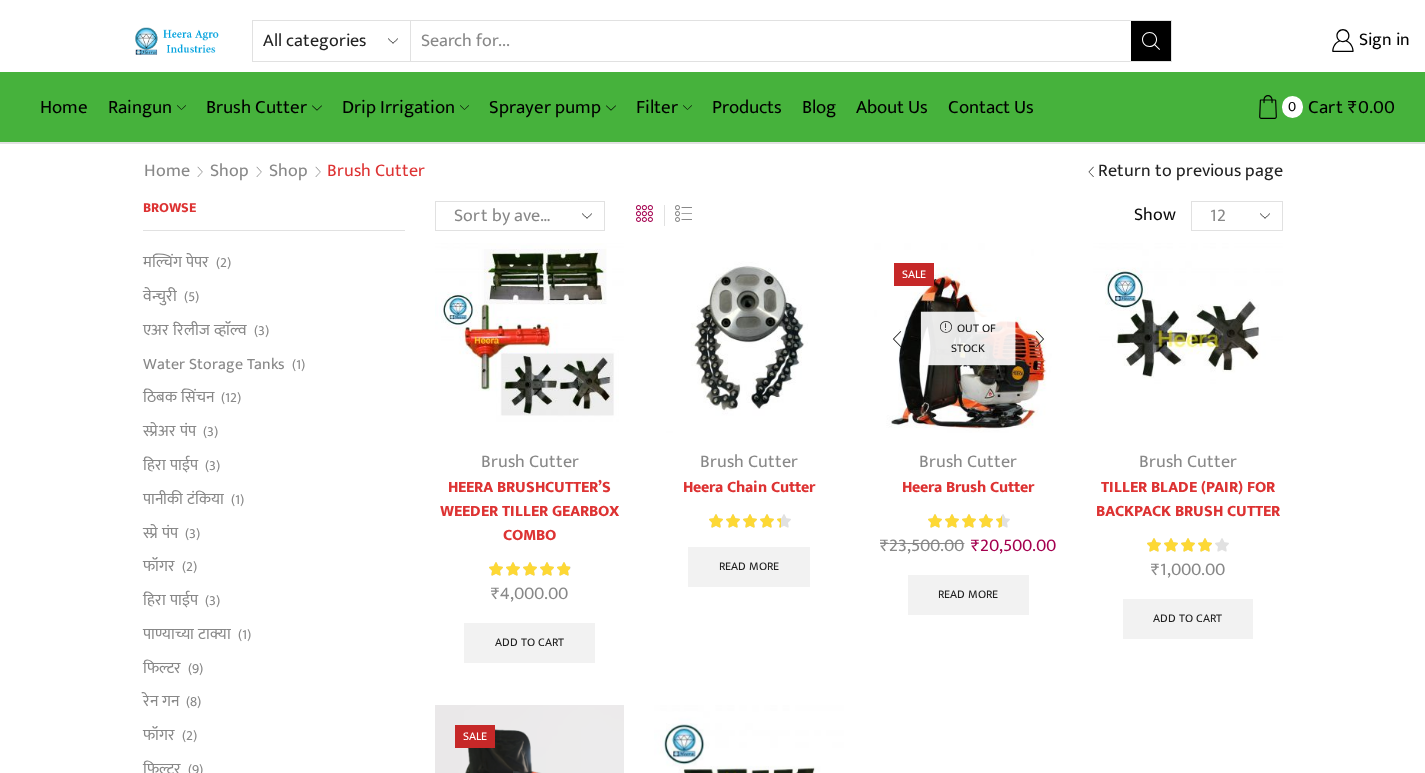 click at bounding box center [1040, 339] 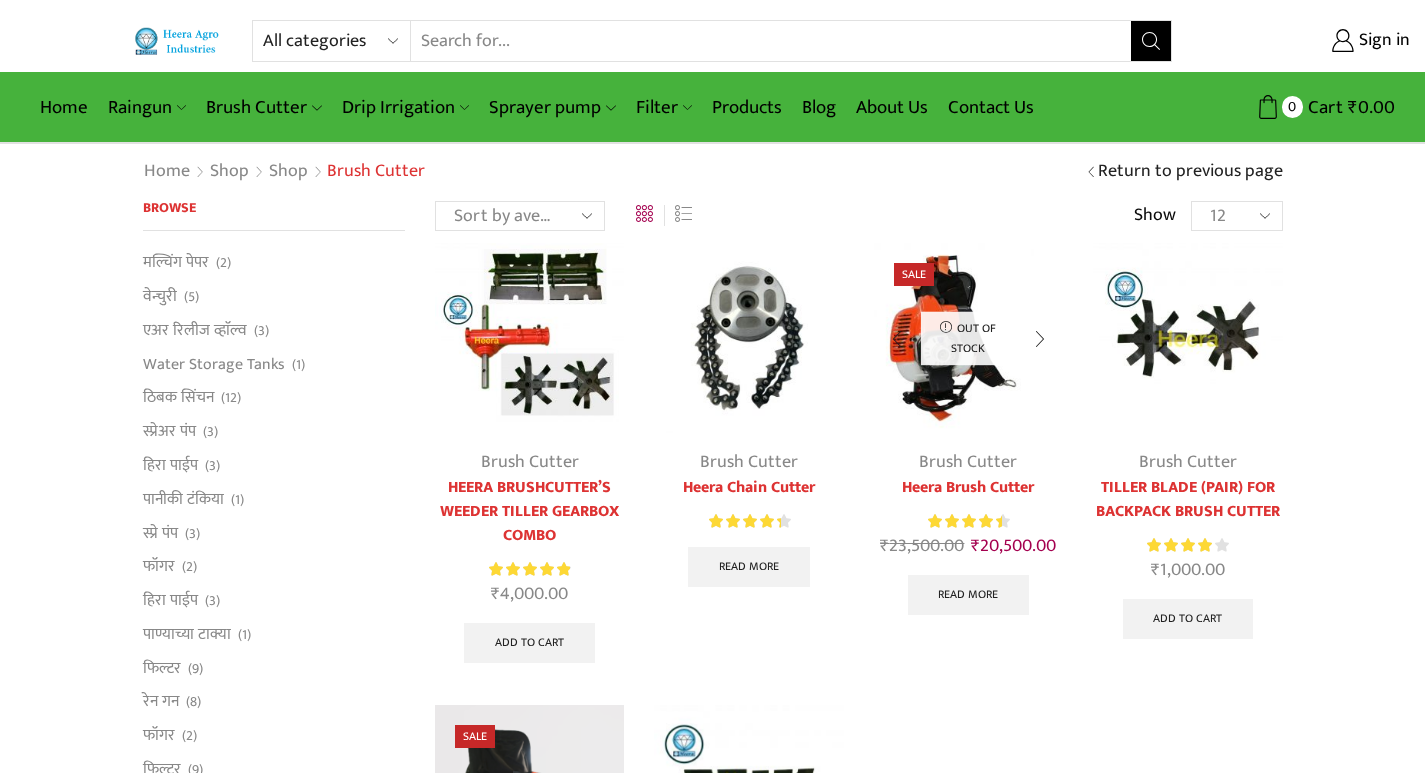 click at bounding box center (1040, 339) 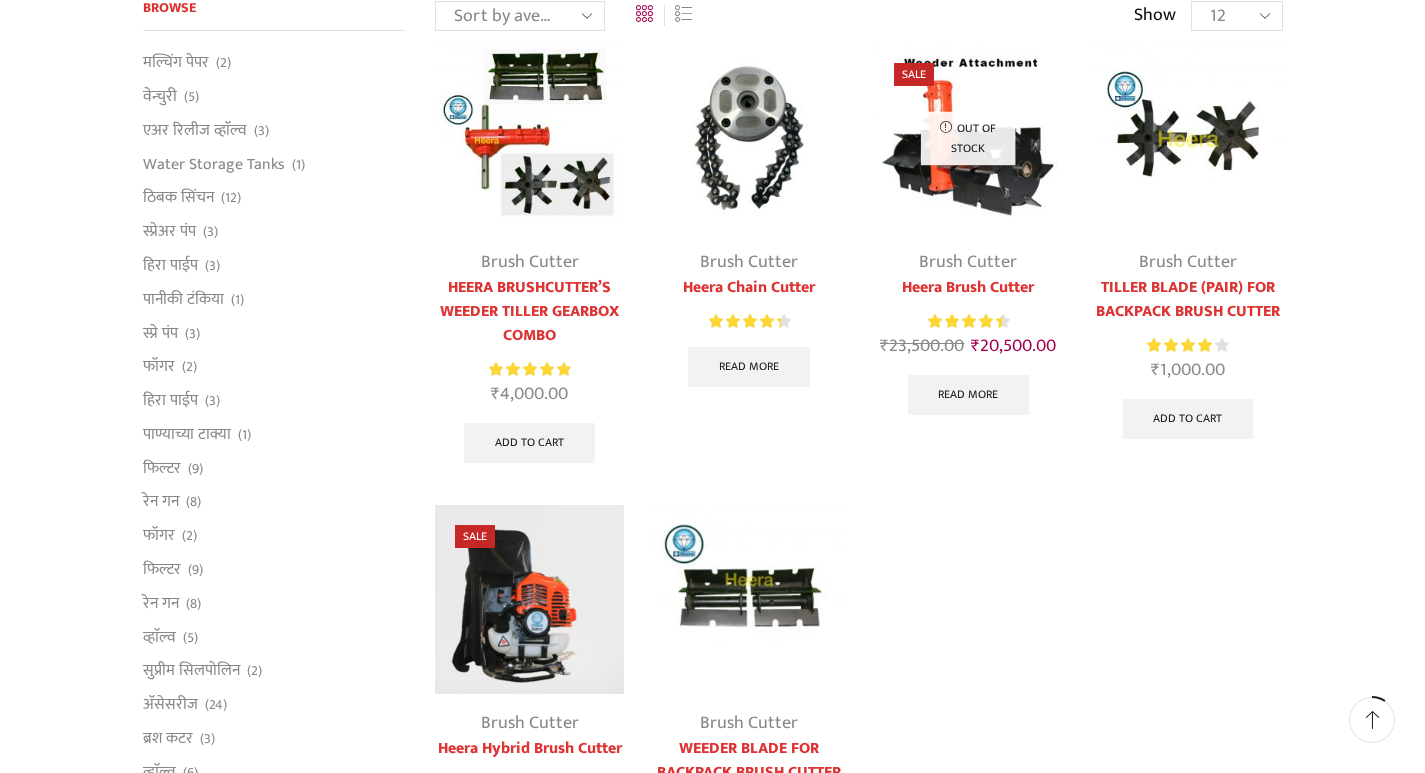 scroll, scrollTop: 0, scrollLeft: 0, axis: both 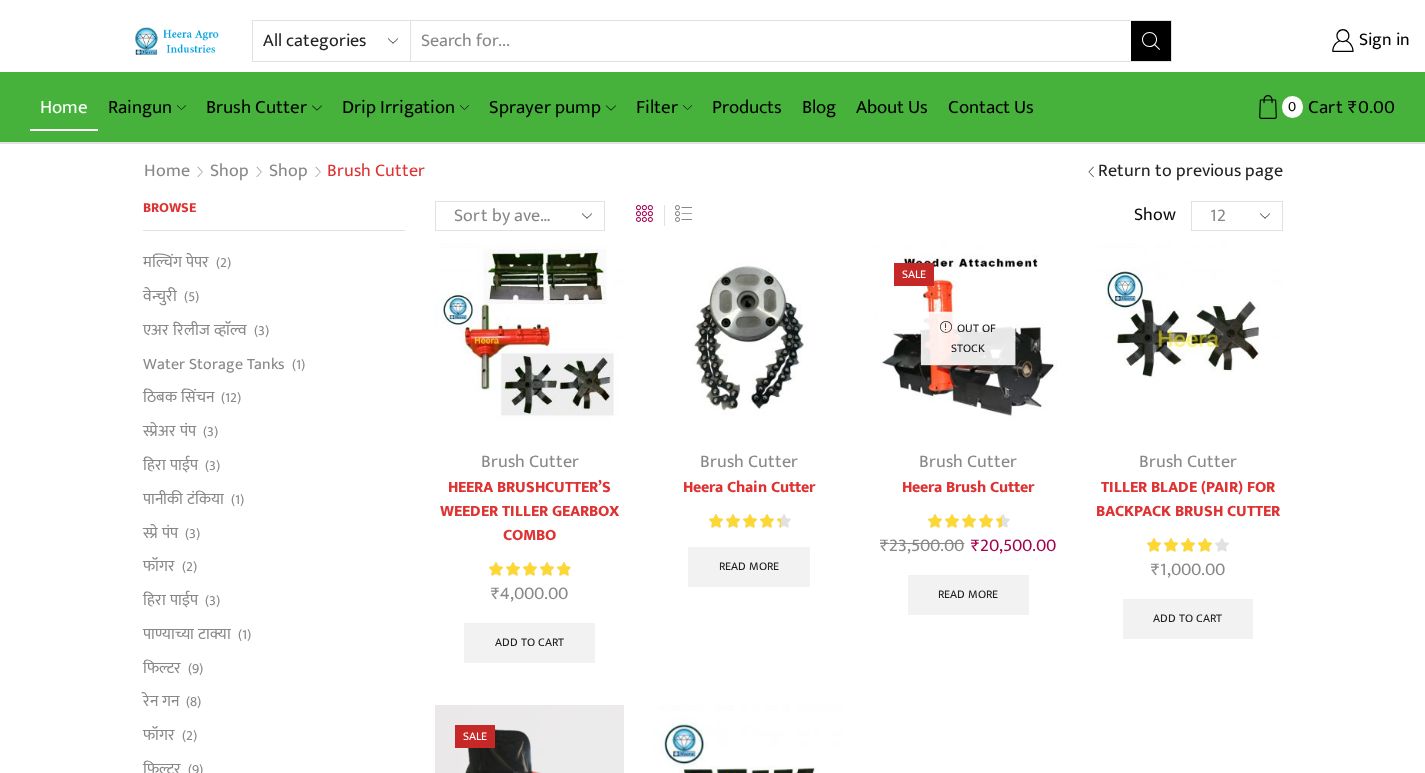 click on "Home" at bounding box center [64, 107] 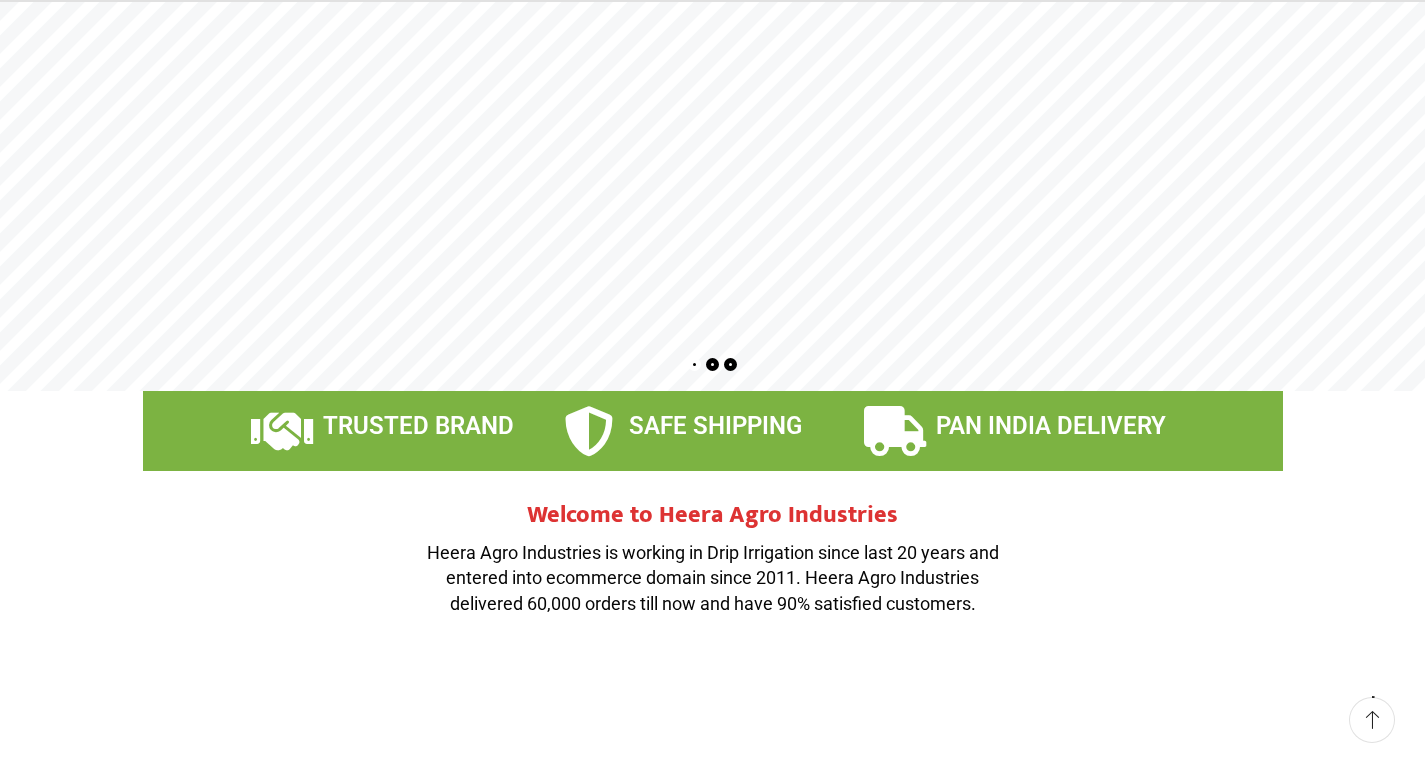 scroll, scrollTop: 0, scrollLeft: 0, axis: both 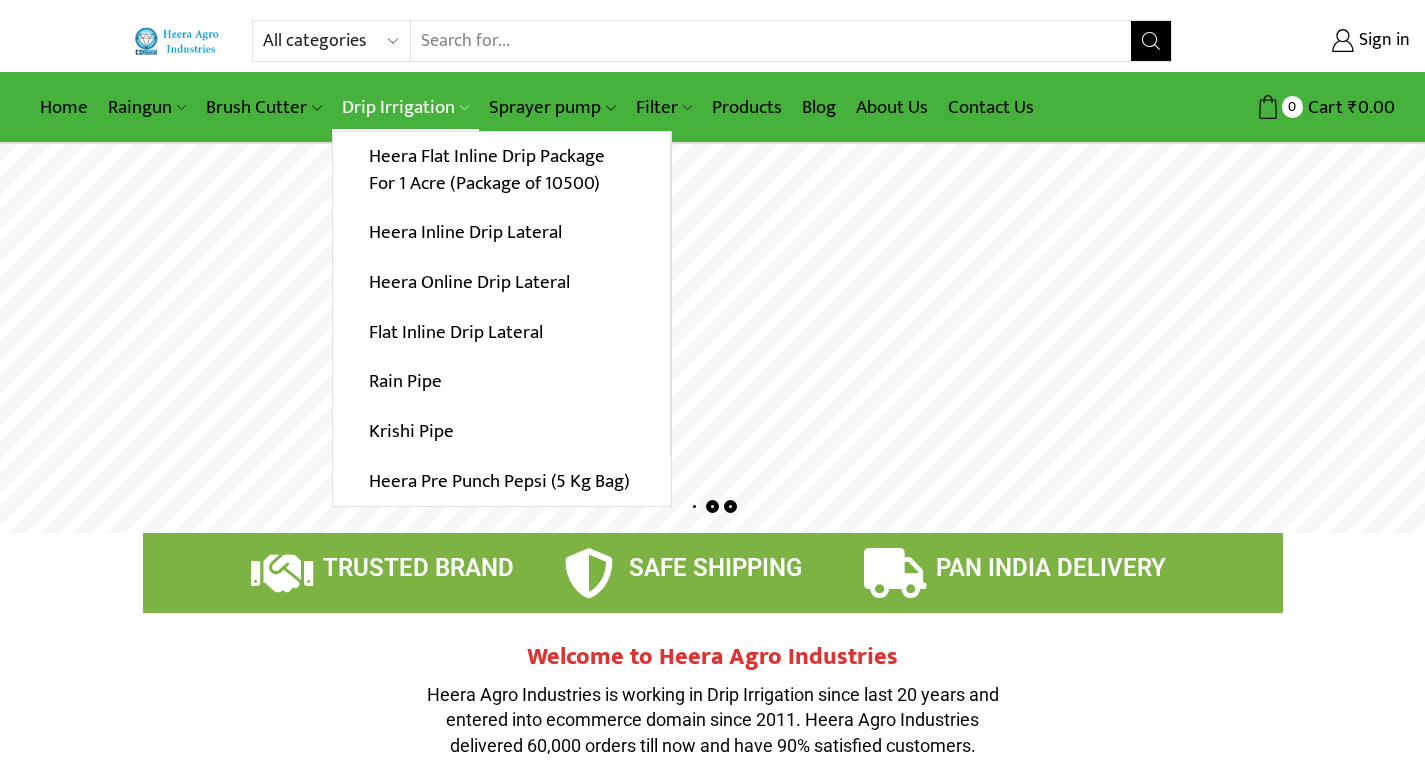 click on "Drip Irrigation" at bounding box center [405, 107] 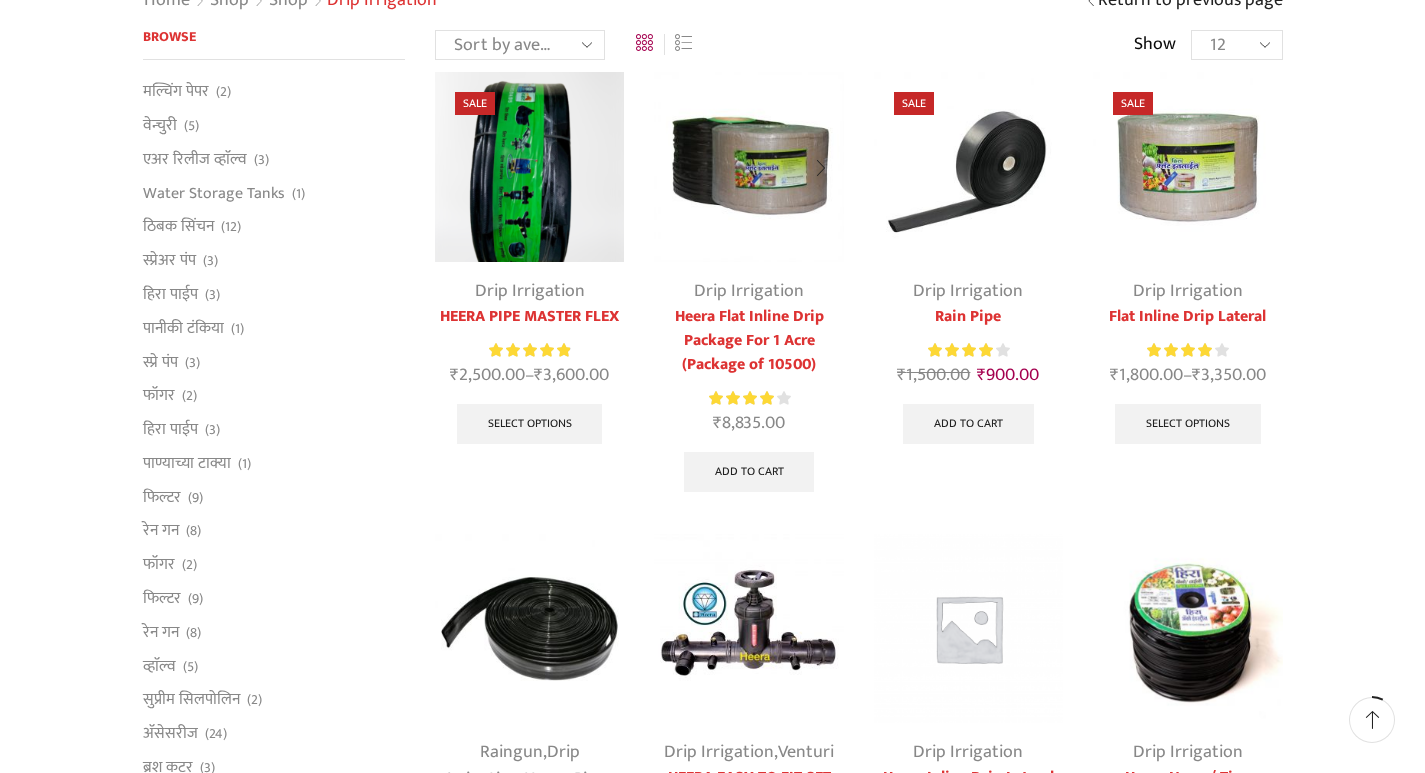 scroll, scrollTop: 0, scrollLeft: 0, axis: both 